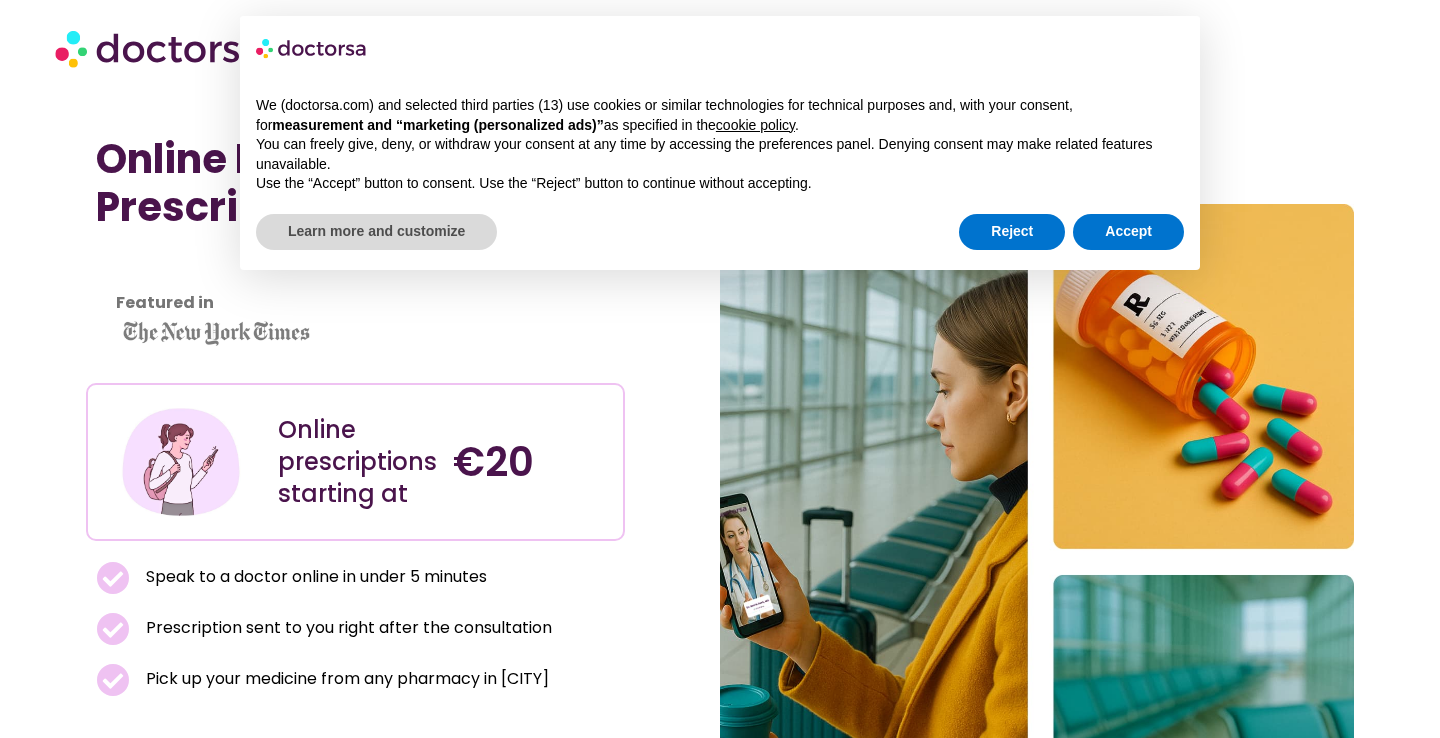 scroll, scrollTop: 0, scrollLeft: 0, axis: both 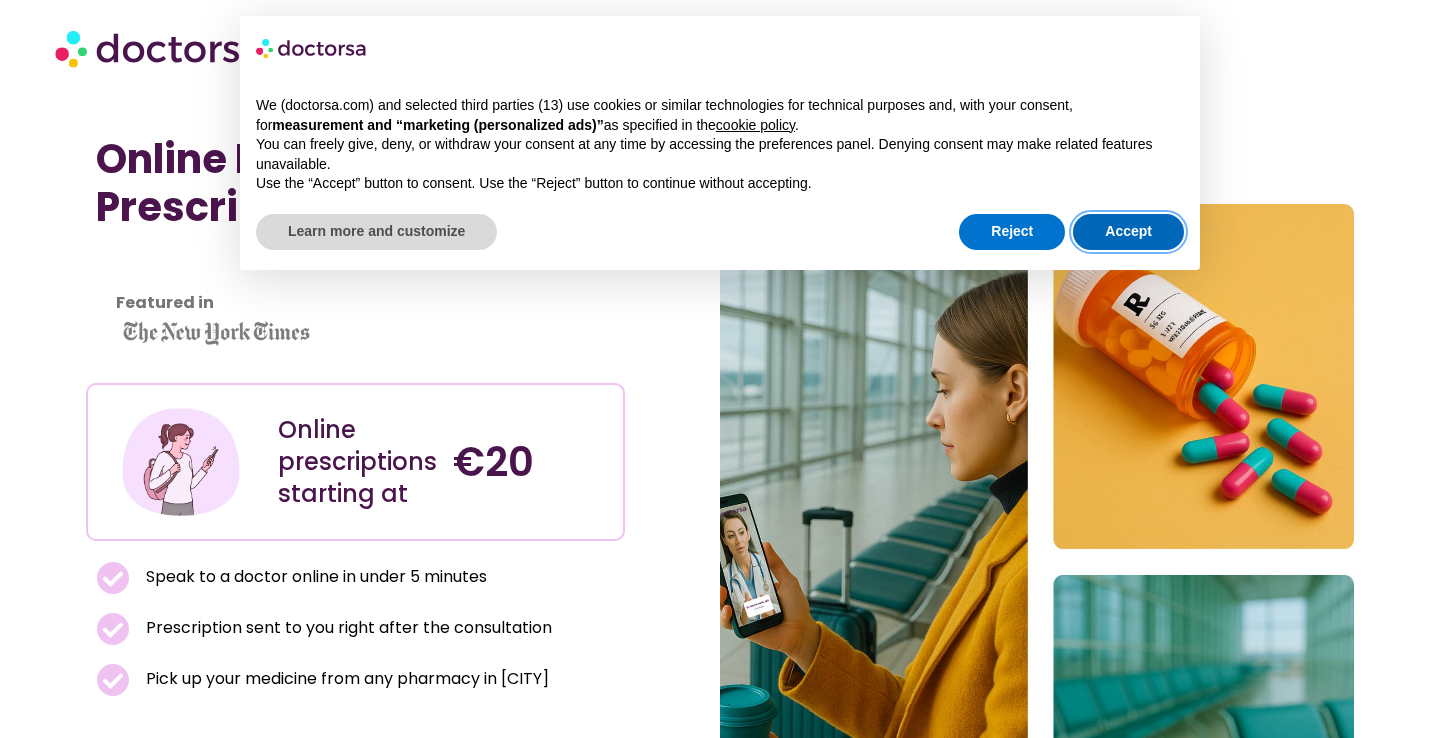 click on "Accept" at bounding box center (1128, 232) 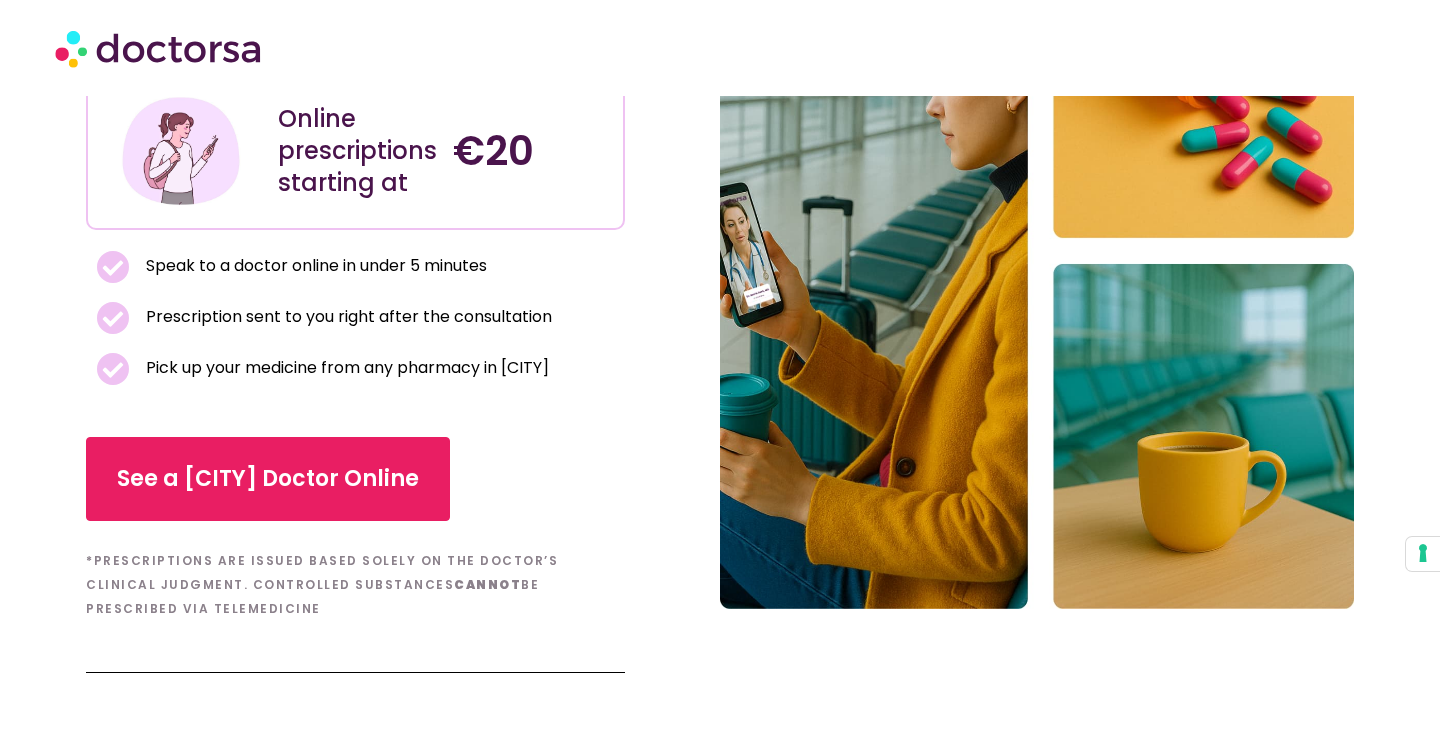 scroll, scrollTop: 313, scrollLeft: 0, axis: vertical 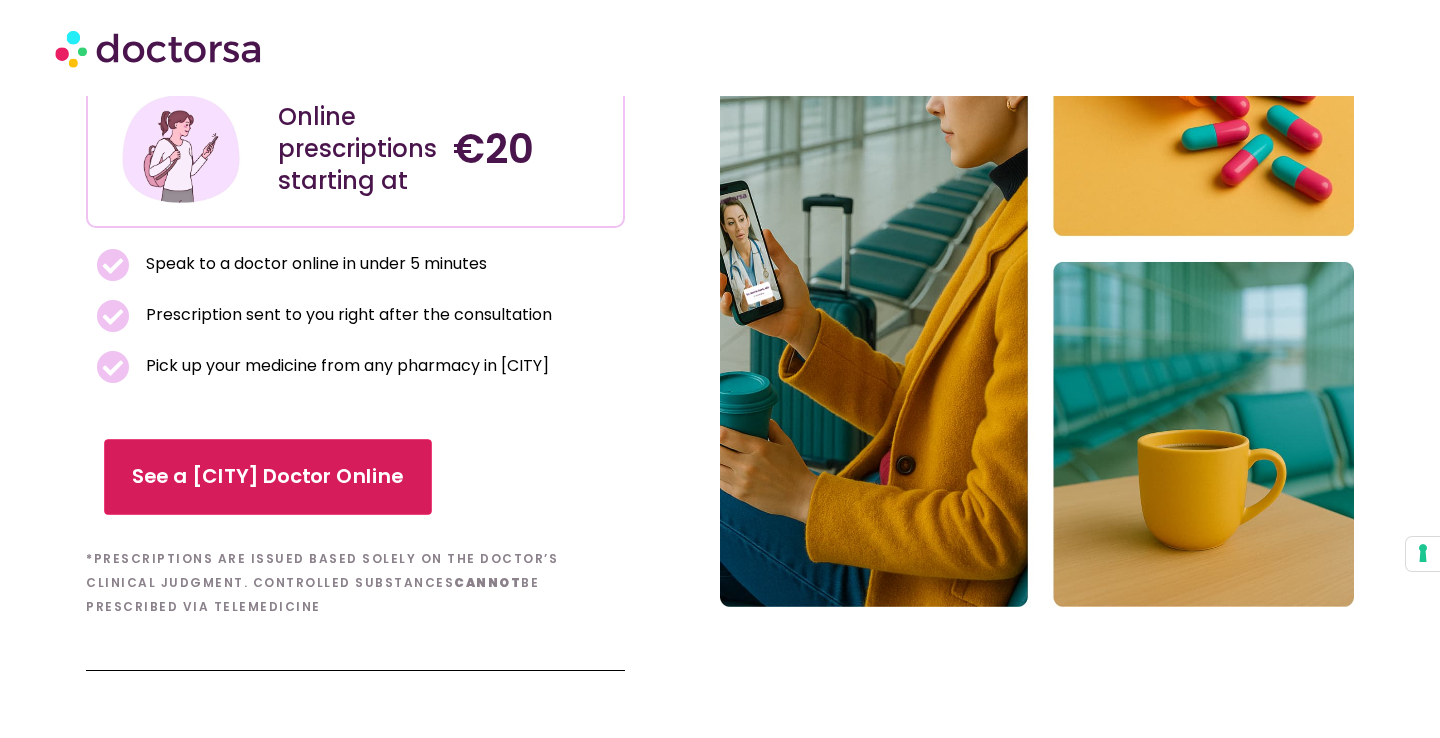 click on "See a [CITY] Doctor Online" at bounding box center (269, 477) 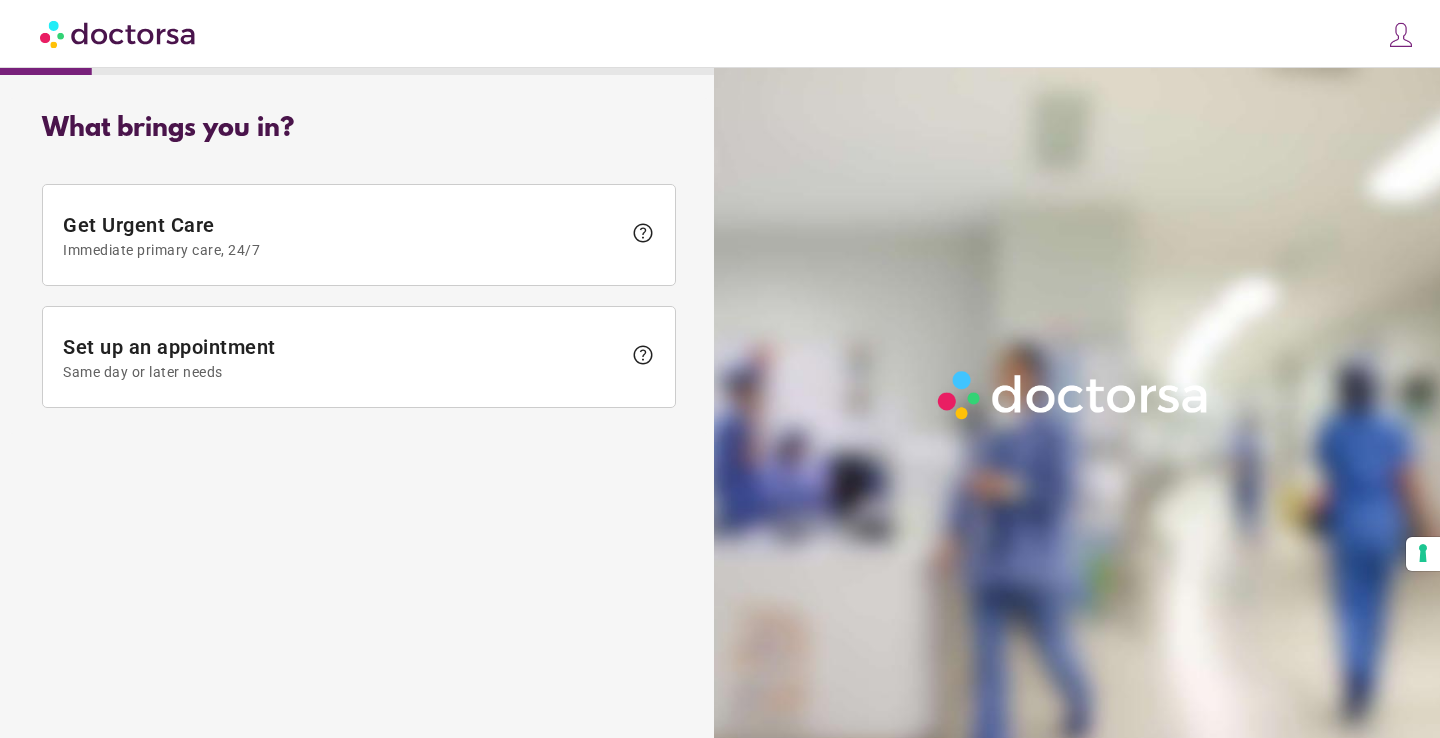 scroll, scrollTop: 0, scrollLeft: 0, axis: both 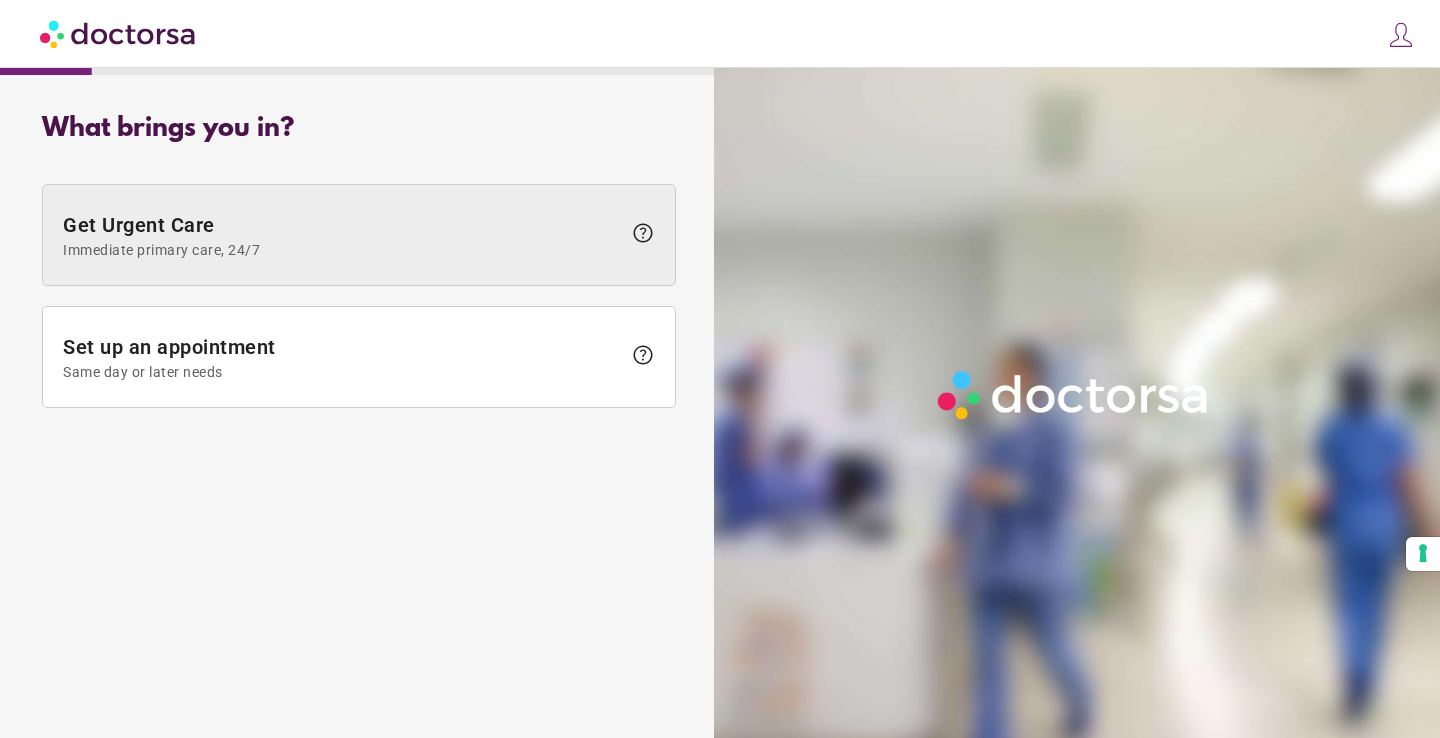 click on "Immediate primary care, 24/7" at bounding box center (342, 250) 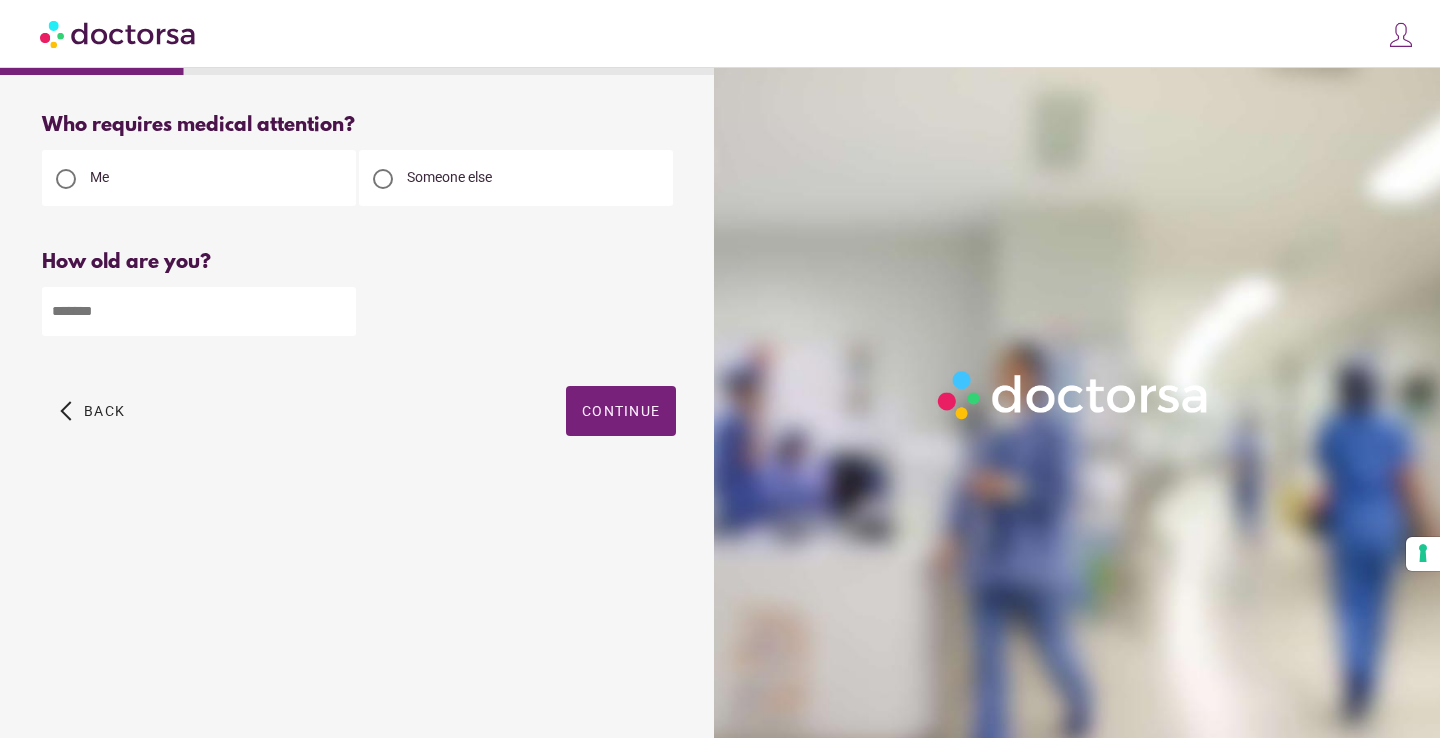 click at bounding box center [199, 311] 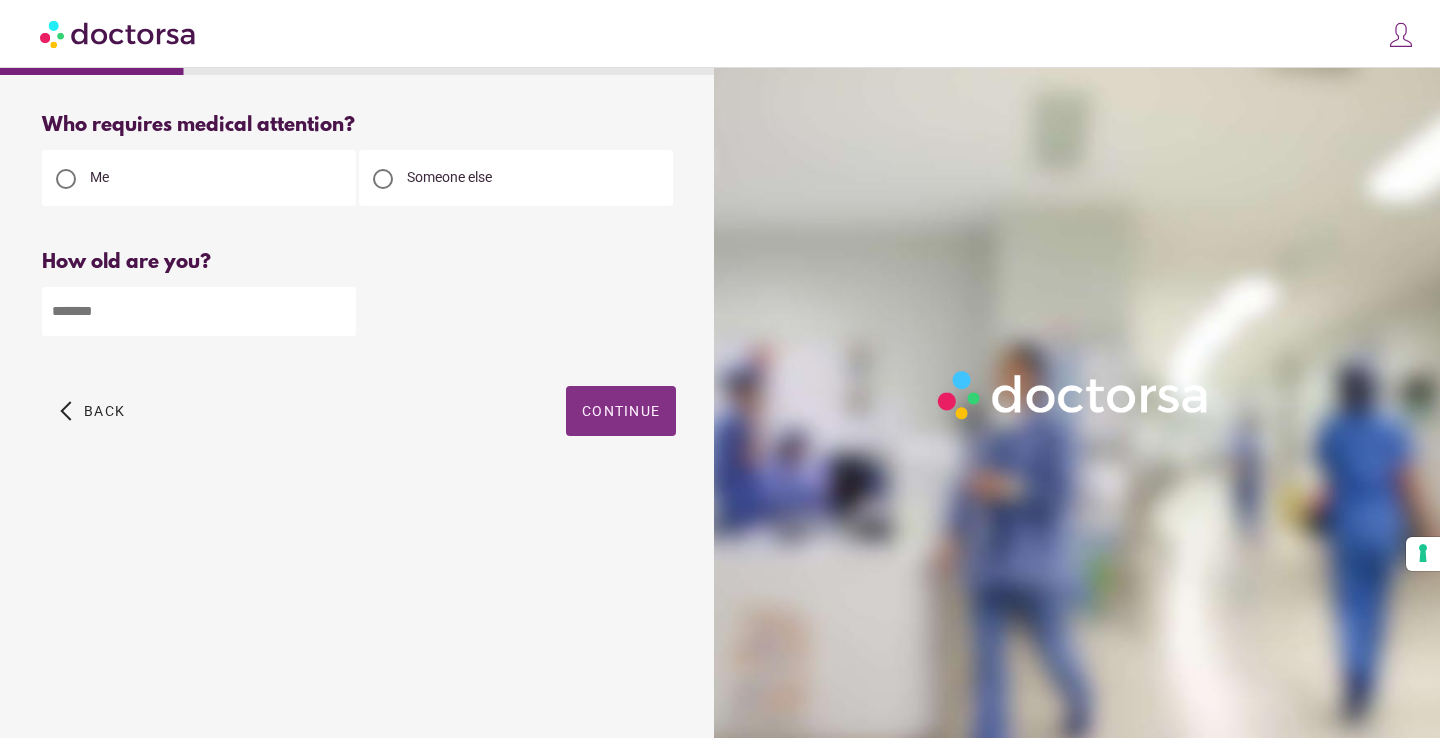 type on "**" 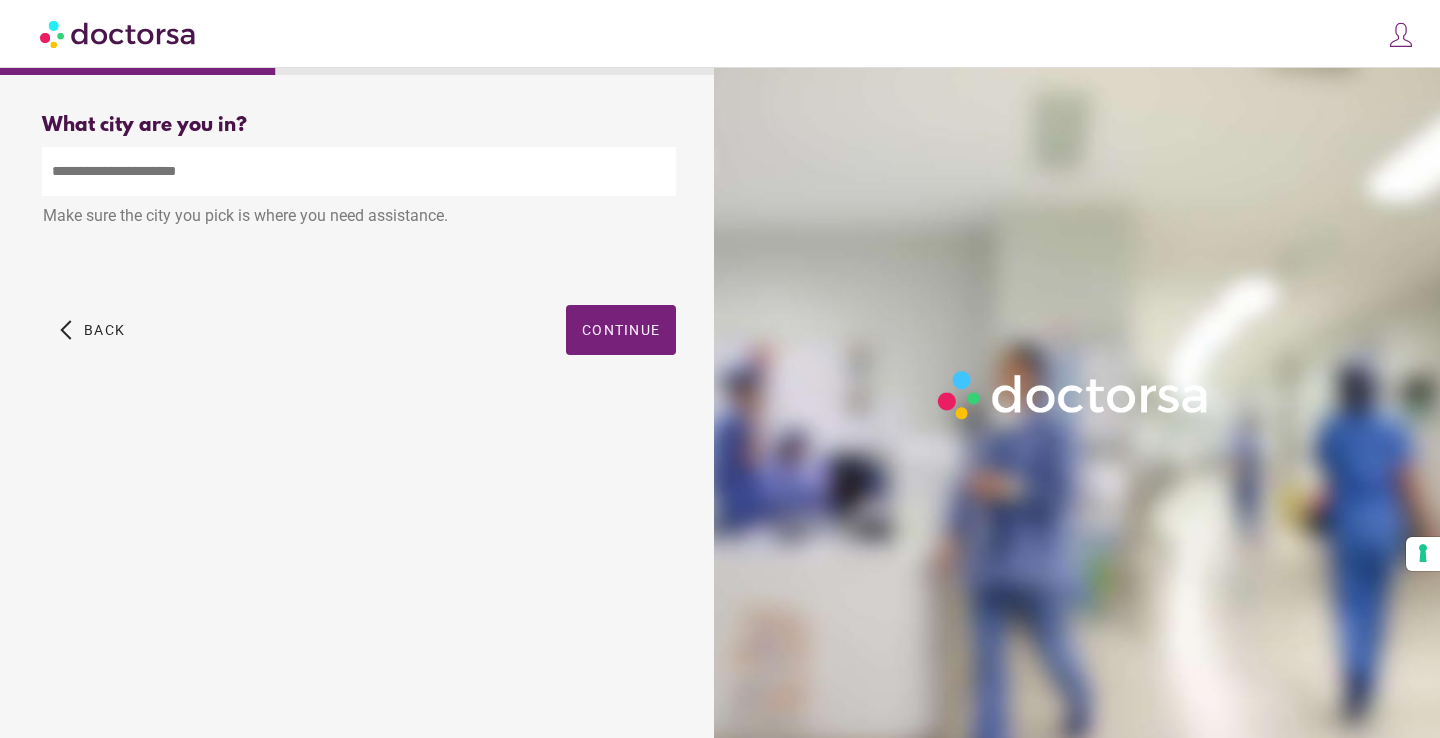 click at bounding box center [359, 171] 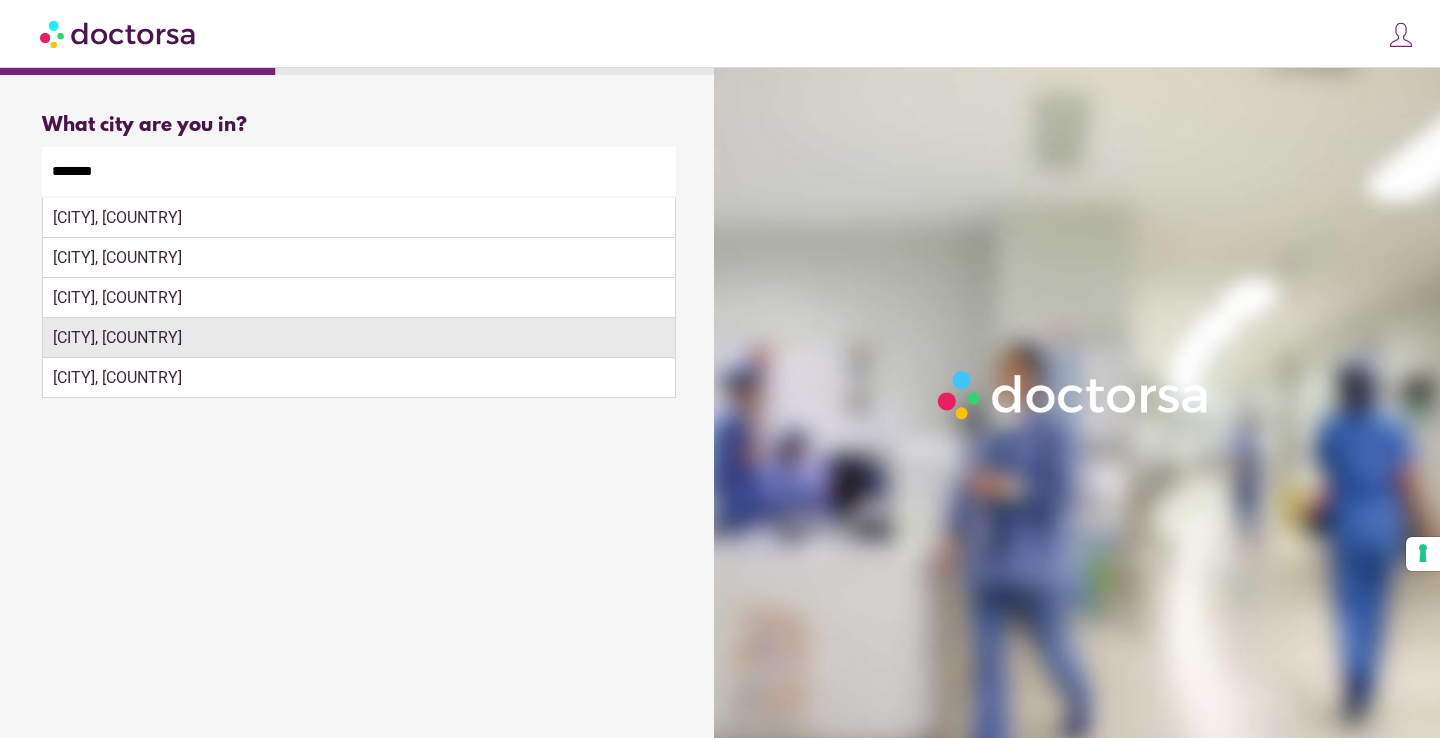 click on "Włocławek, Poland" at bounding box center [359, 338] 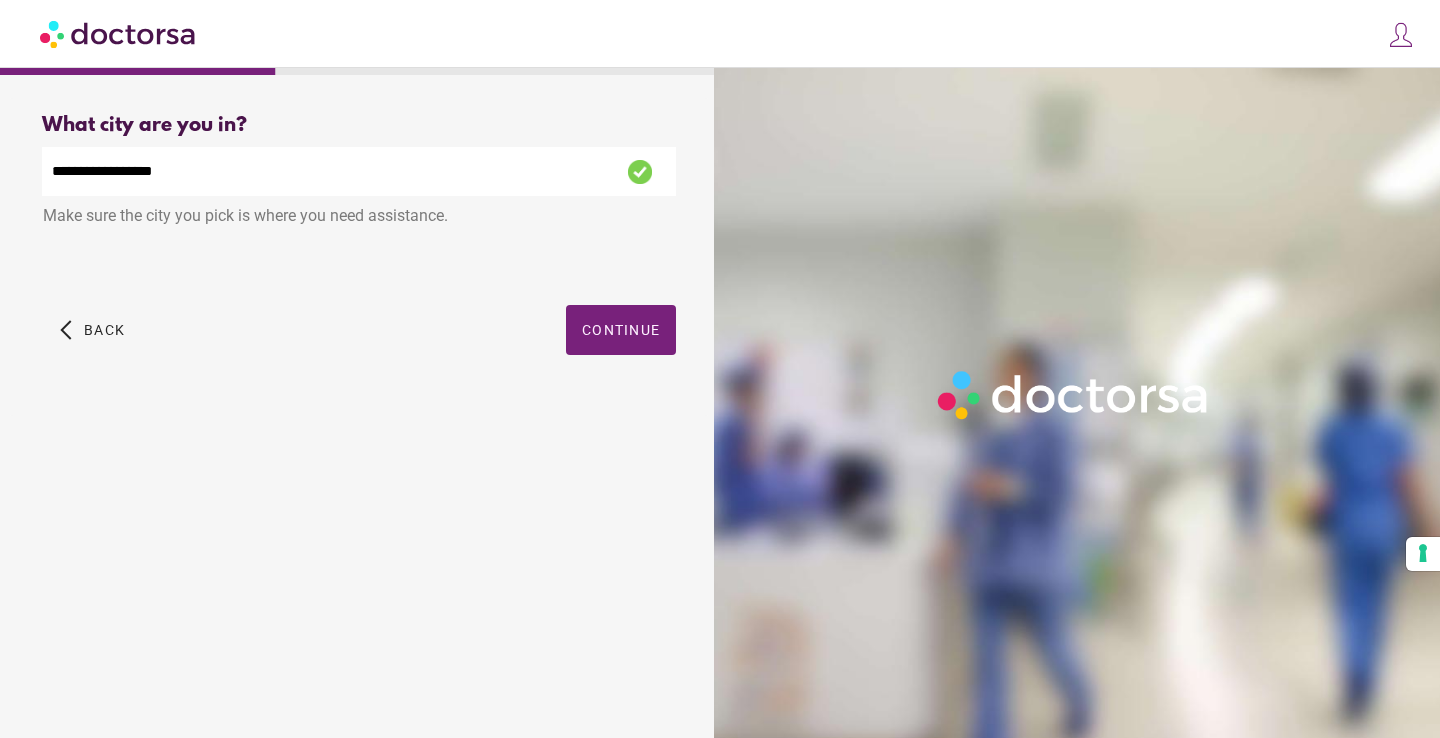 click on "**********" at bounding box center [359, 171] 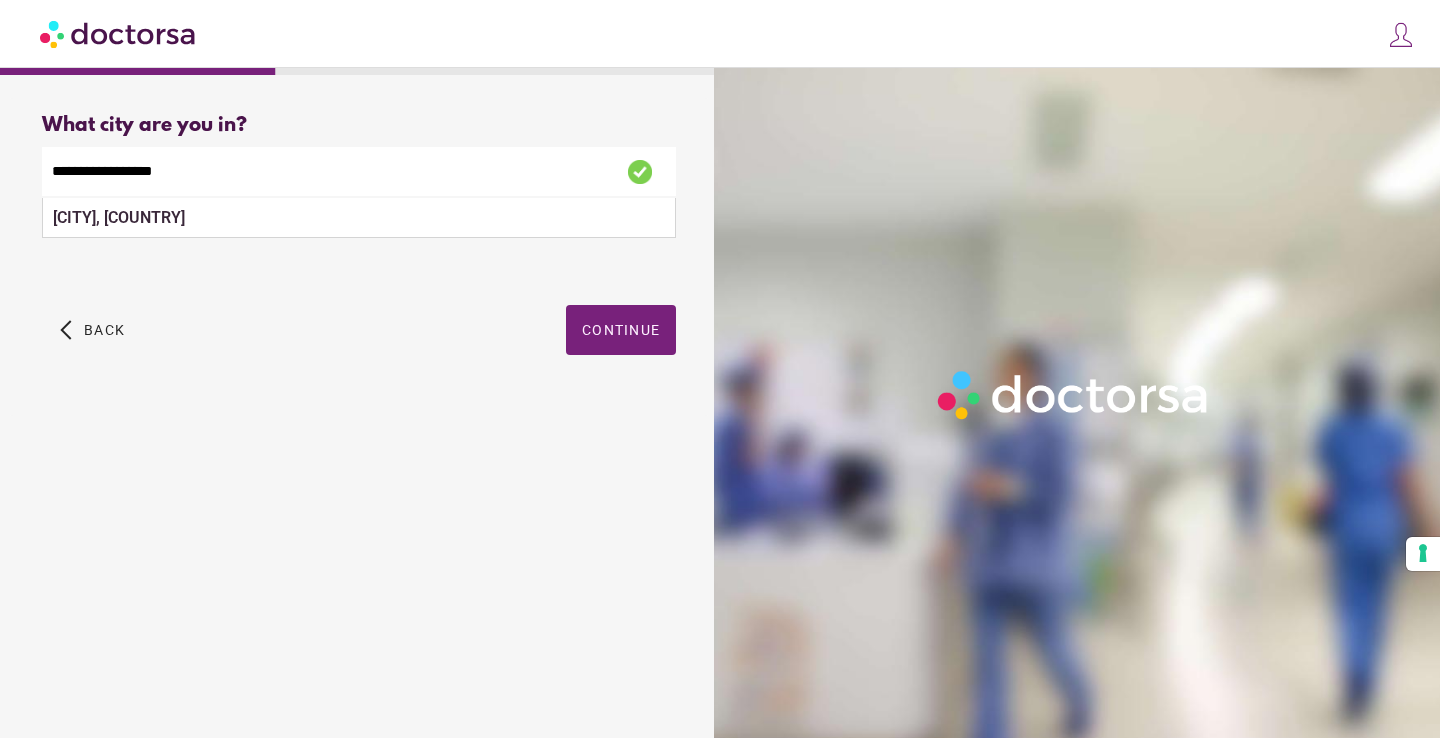 click on "**********" at bounding box center (359, 171) 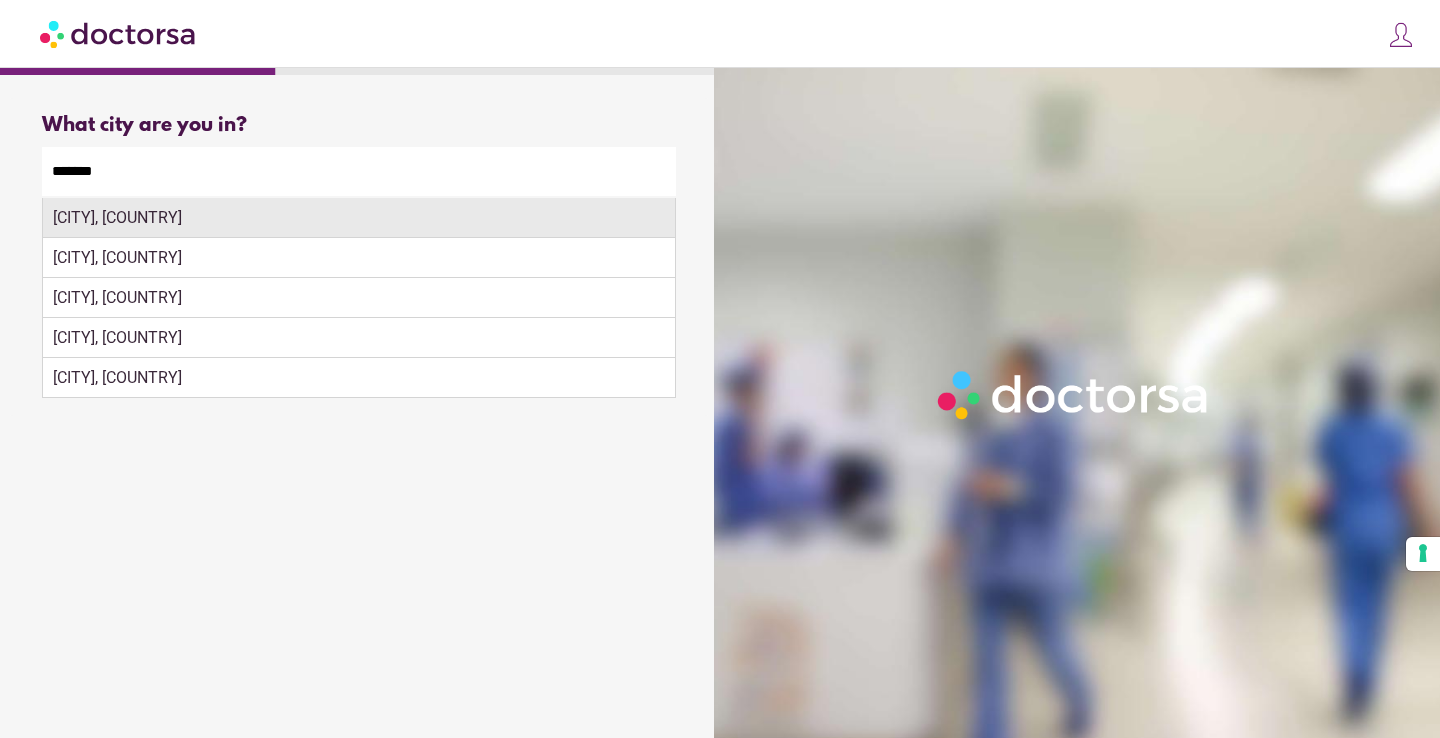 type on "*******" 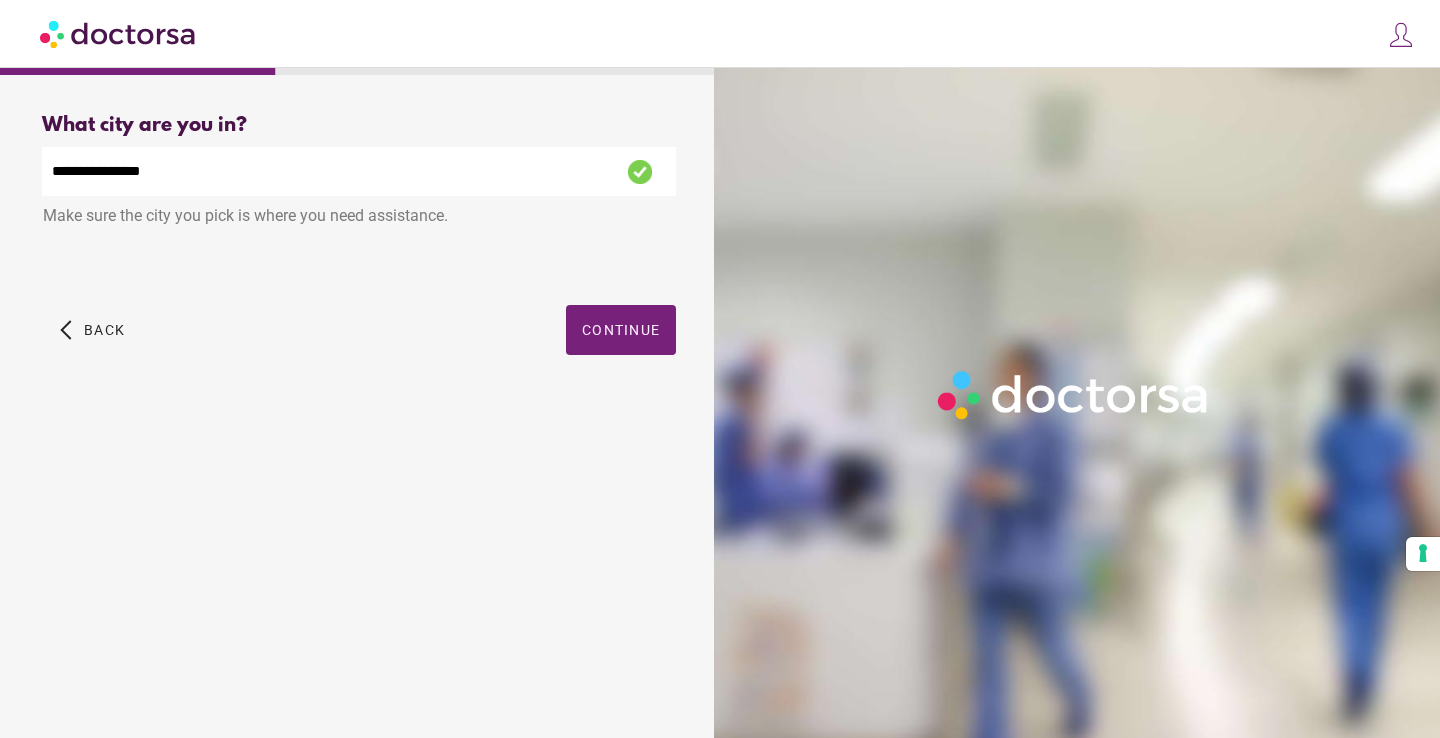 click on "arrow_back_ios
Back
Continue" at bounding box center [359, 345] 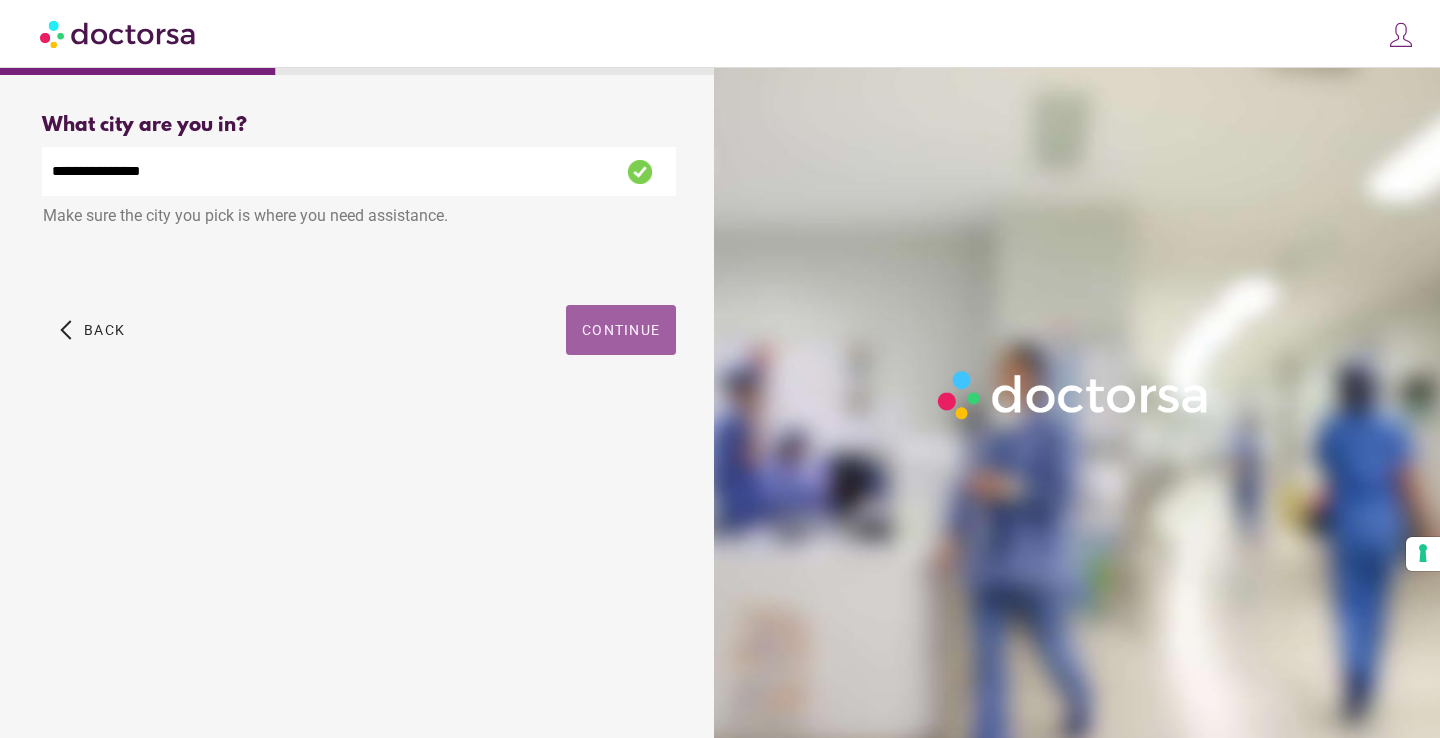 click at bounding box center [621, 330] 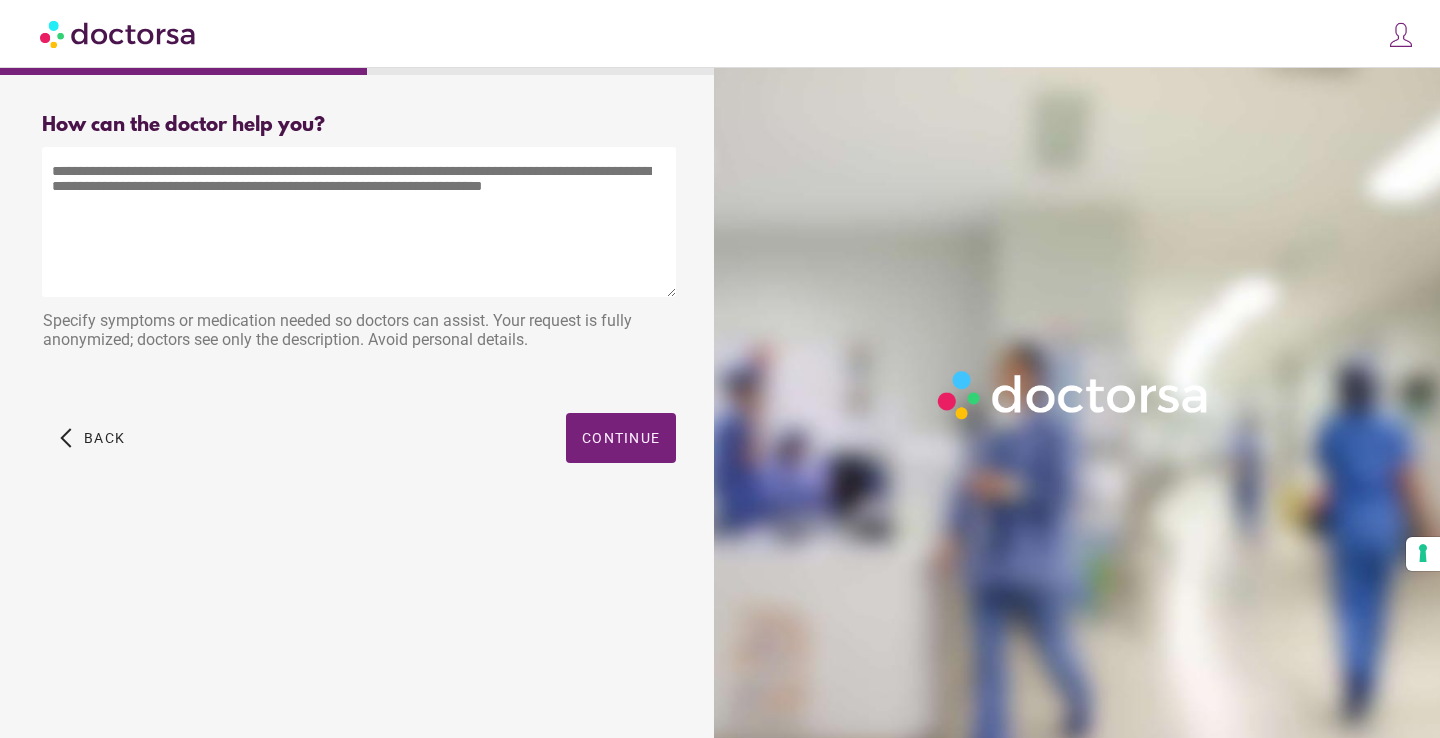 click at bounding box center [359, 222] 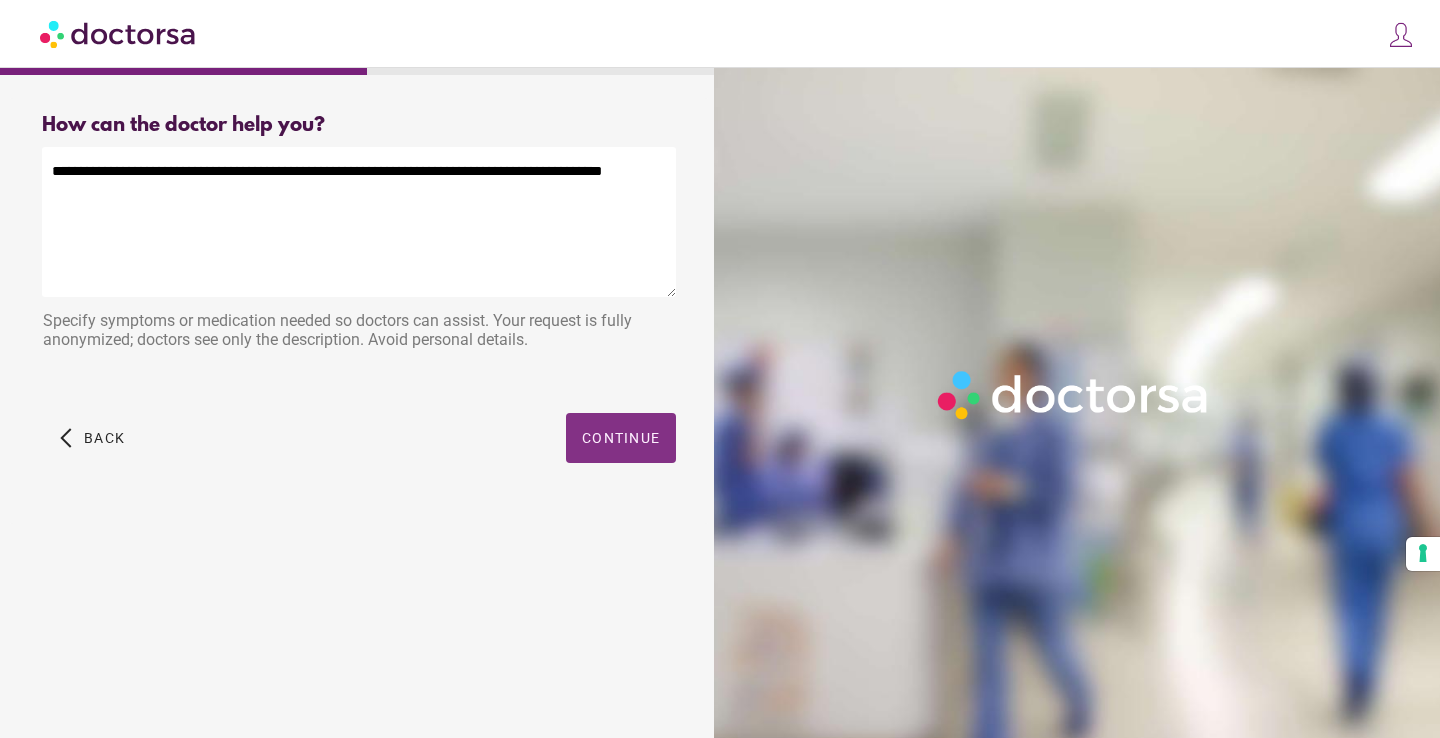 type on "**********" 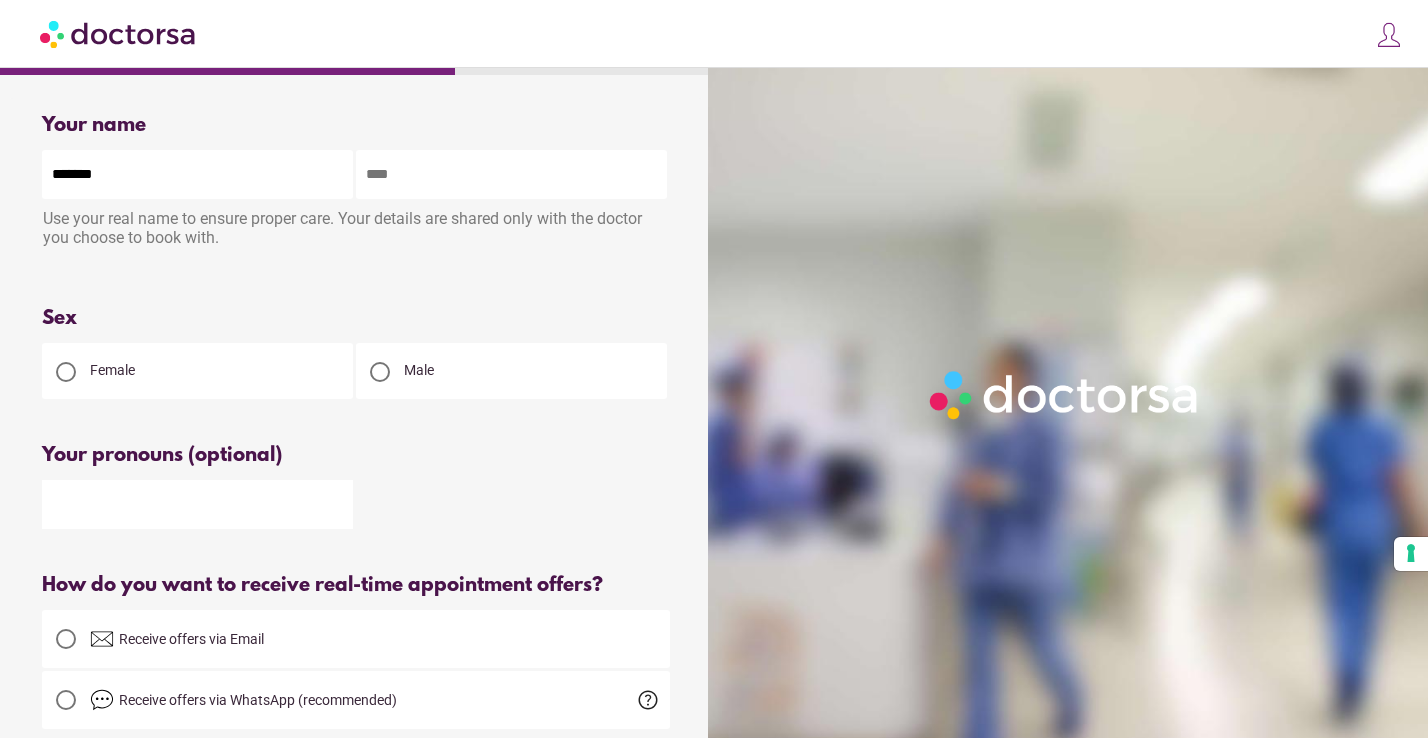type on "*******" 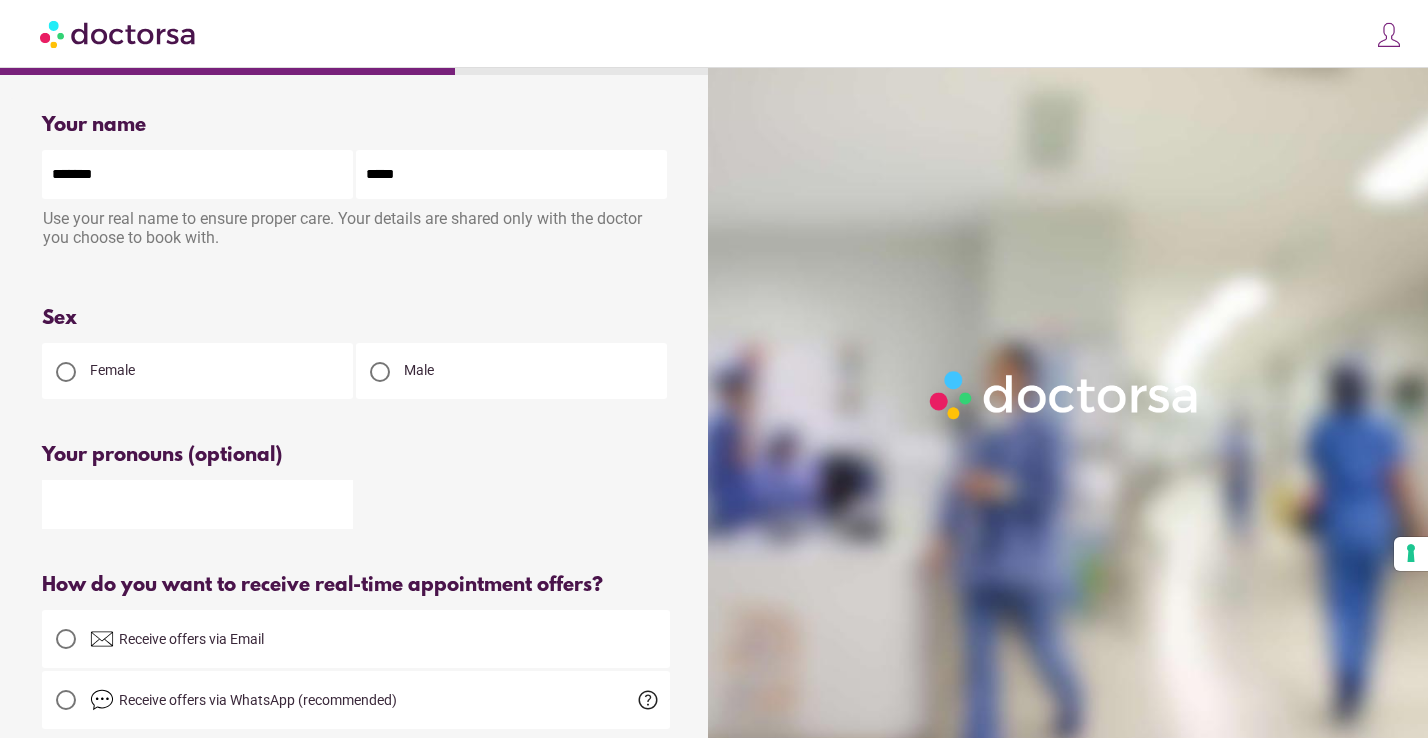 type on "*****" 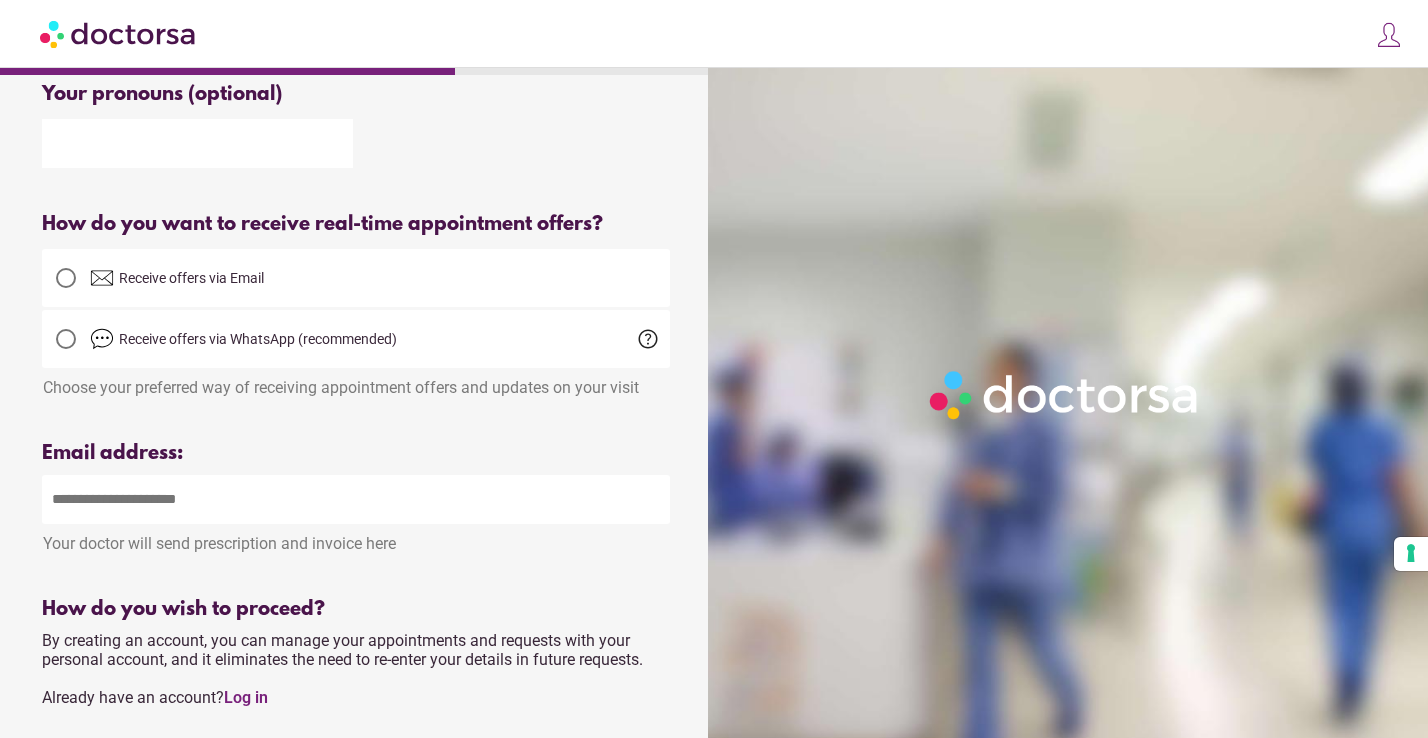 scroll, scrollTop: 364, scrollLeft: 0, axis: vertical 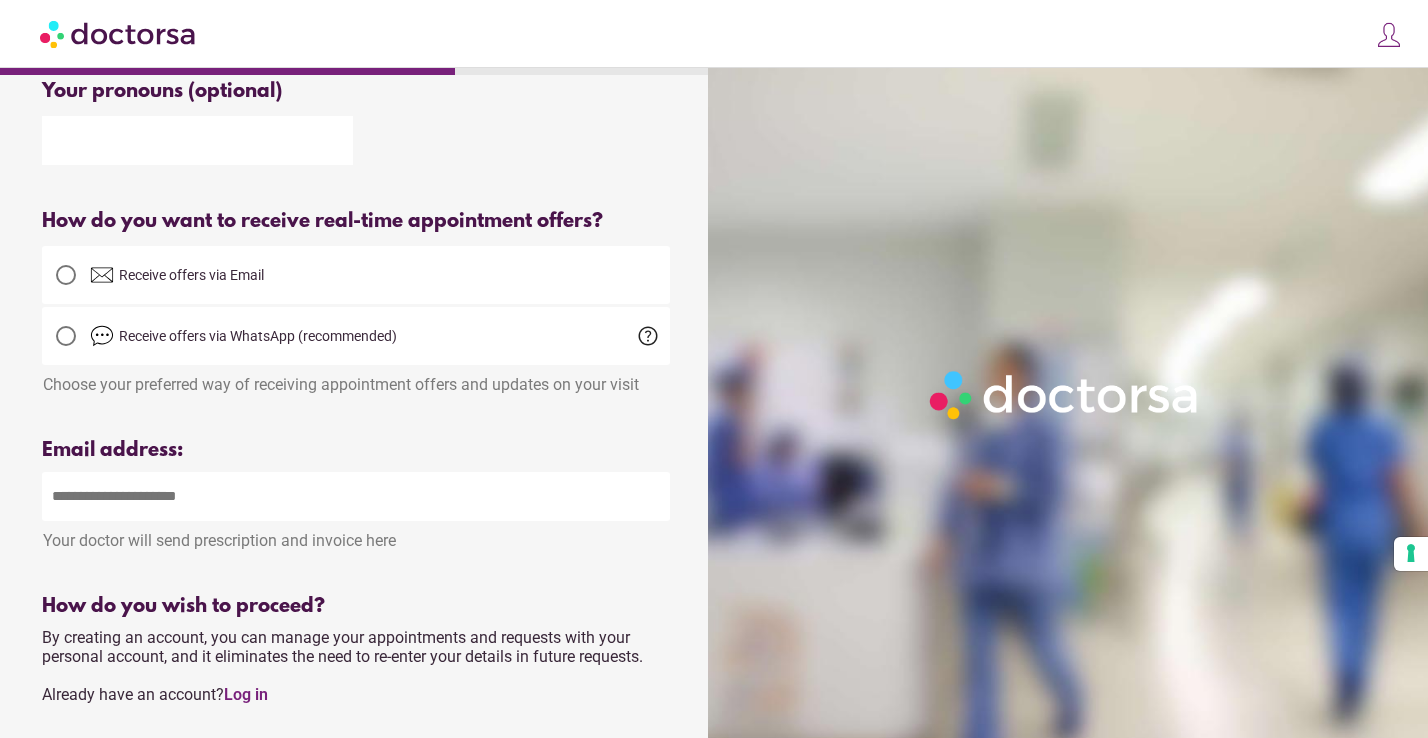 click at bounding box center [66, 275] 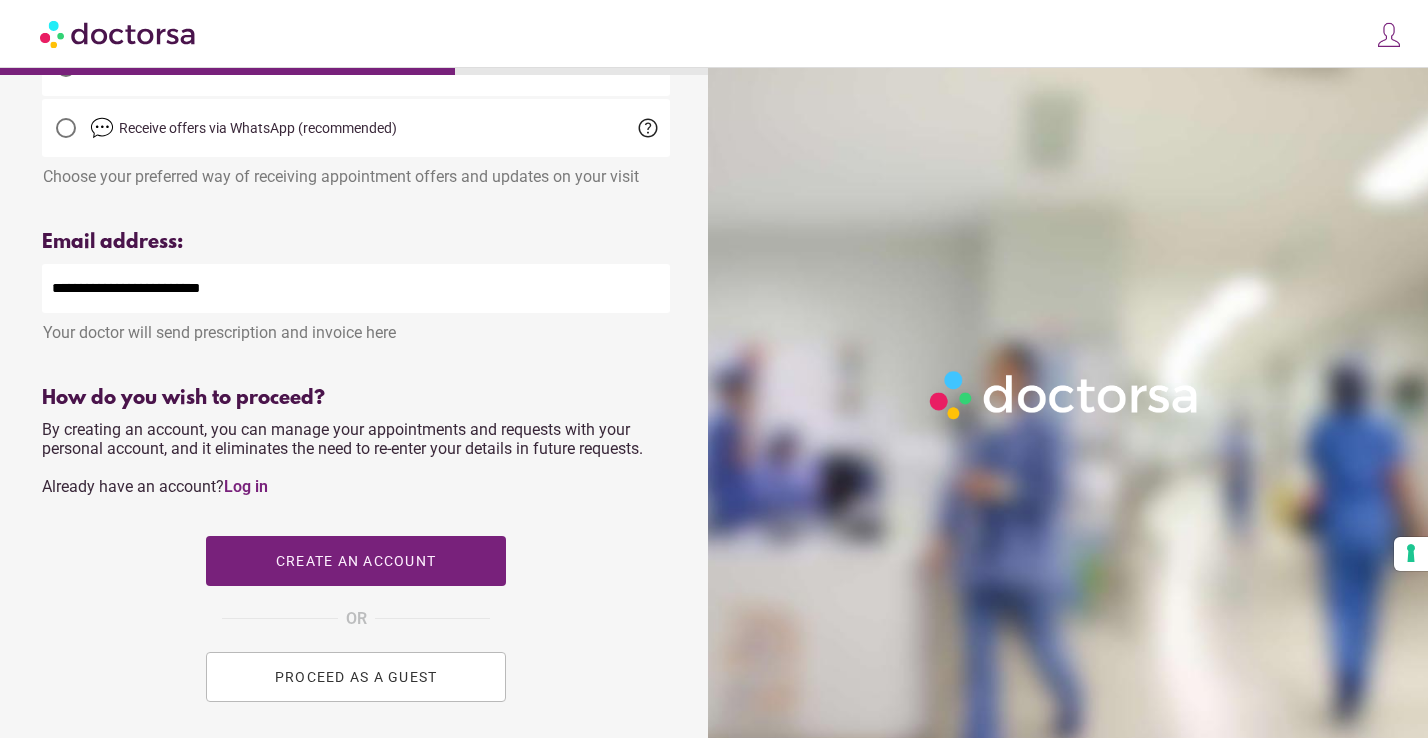 scroll, scrollTop: 724, scrollLeft: 0, axis: vertical 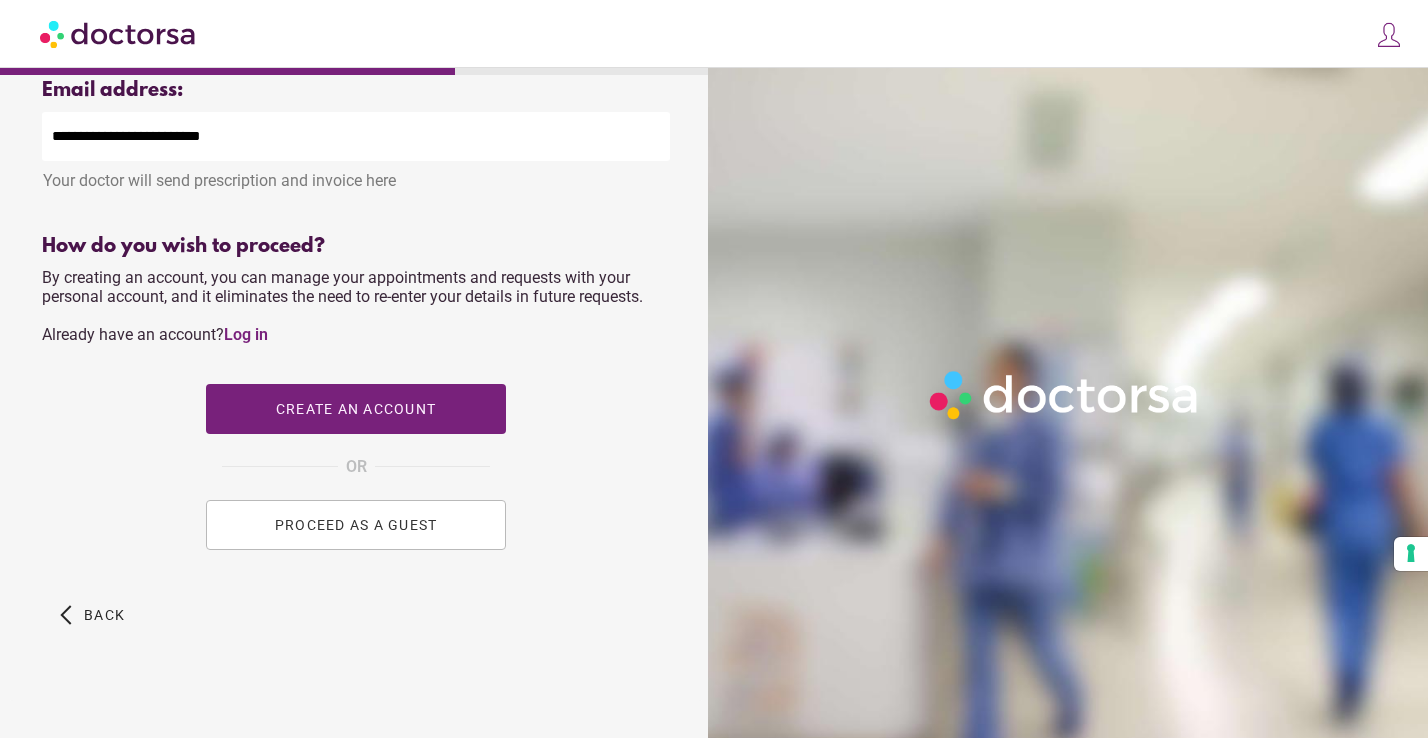 type on "**********" 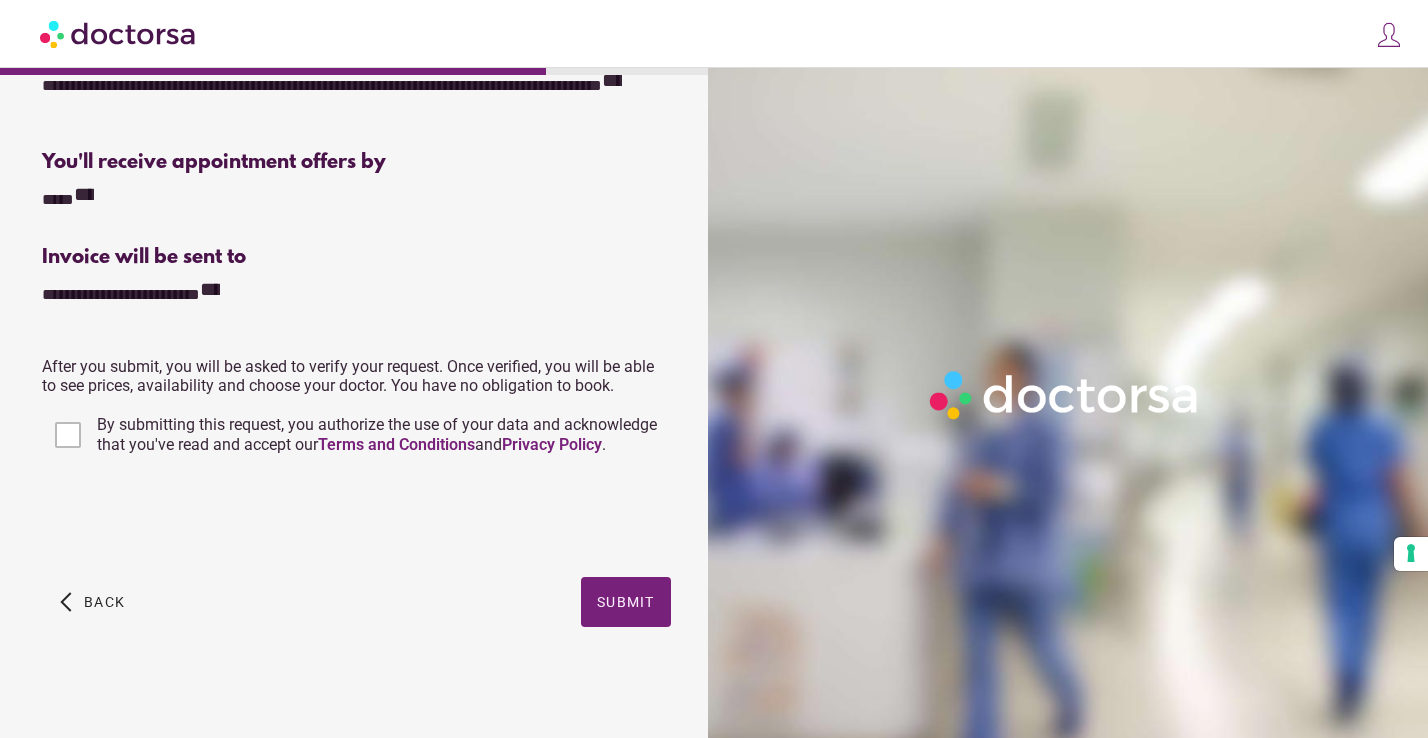 scroll, scrollTop: 425, scrollLeft: 0, axis: vertical 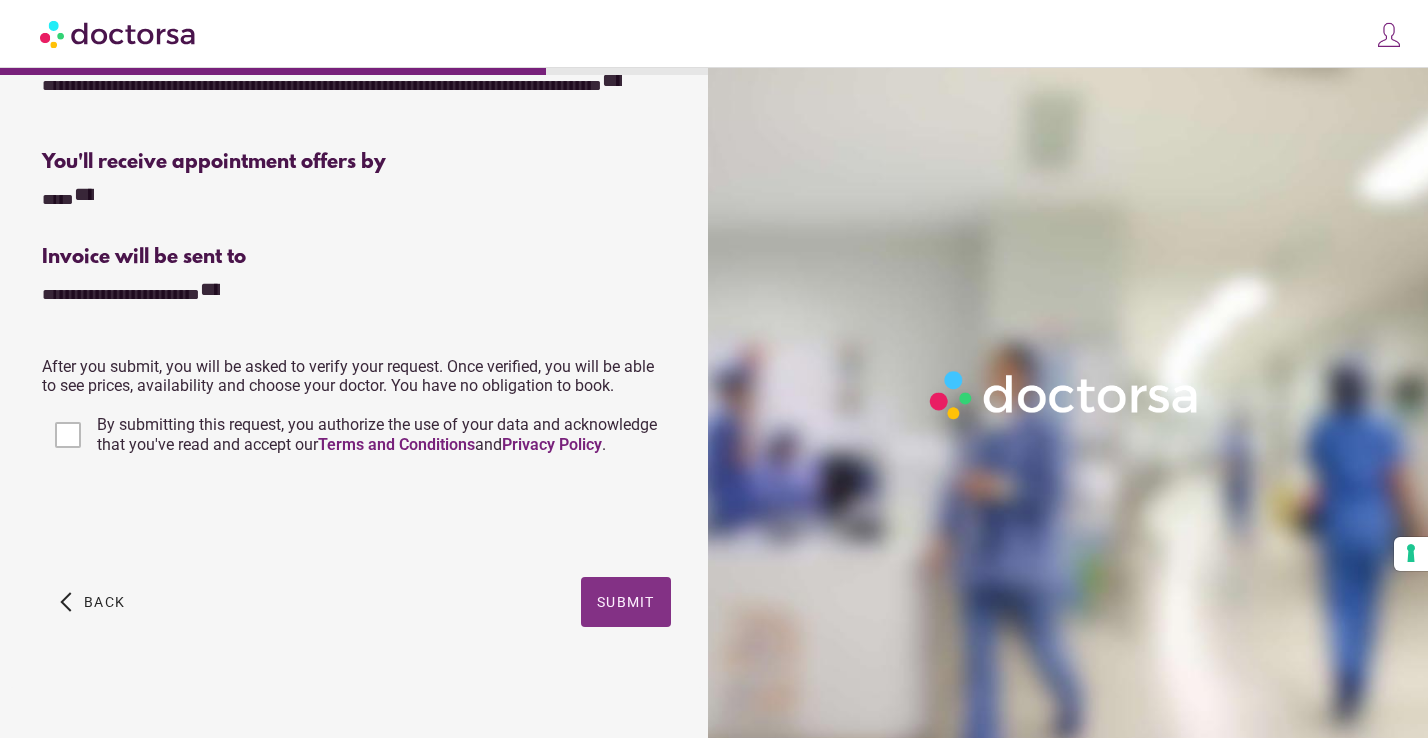 click at bounding box center (626, 602) 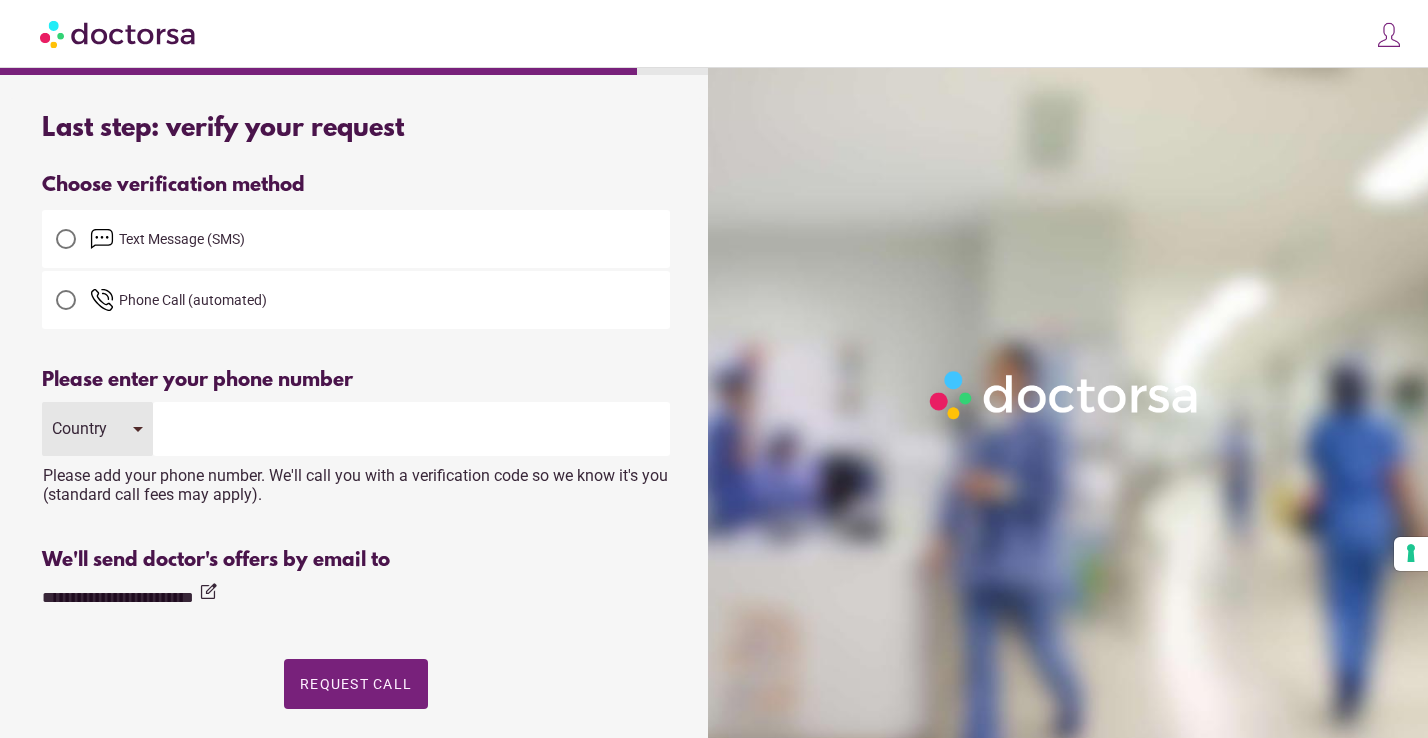 scroll, scrollTop: 0, scrollLeft: 0, axis: both 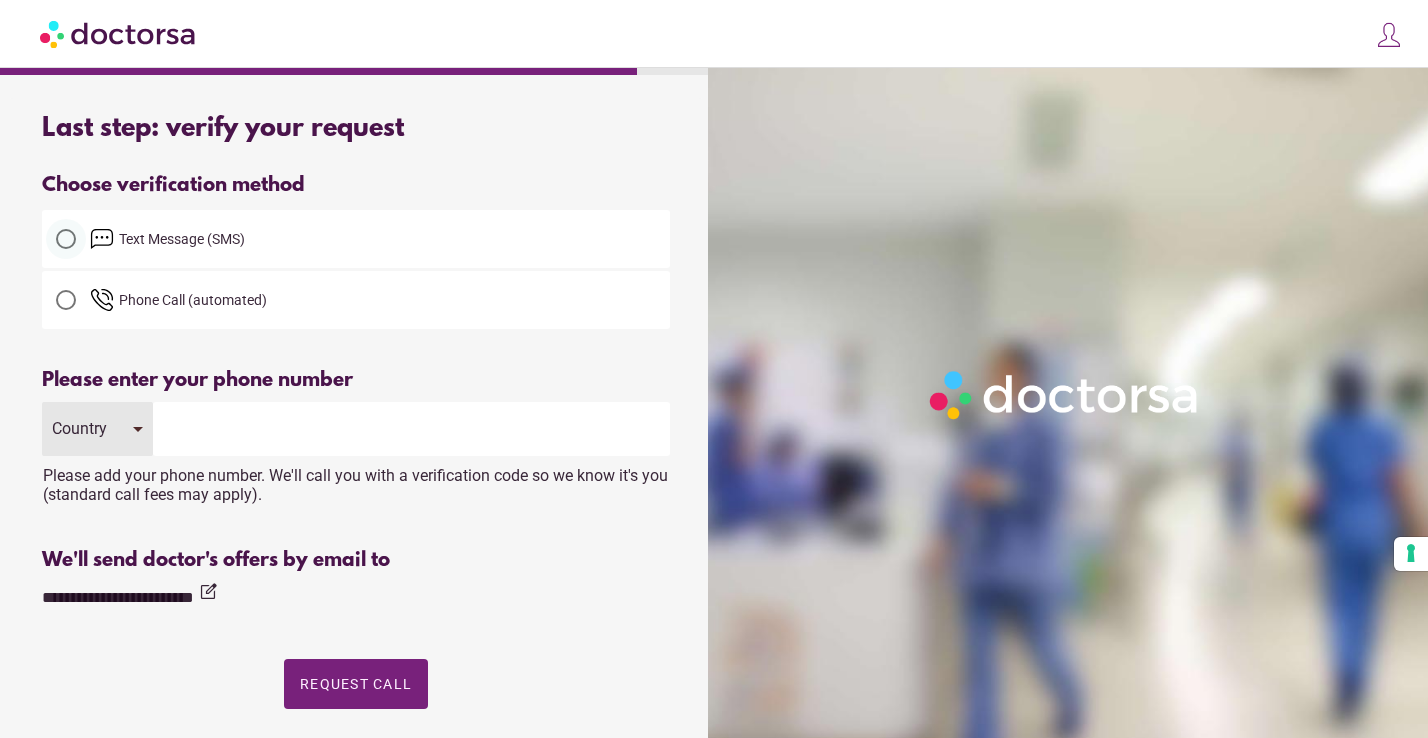 click at bounding box center (66, 239) 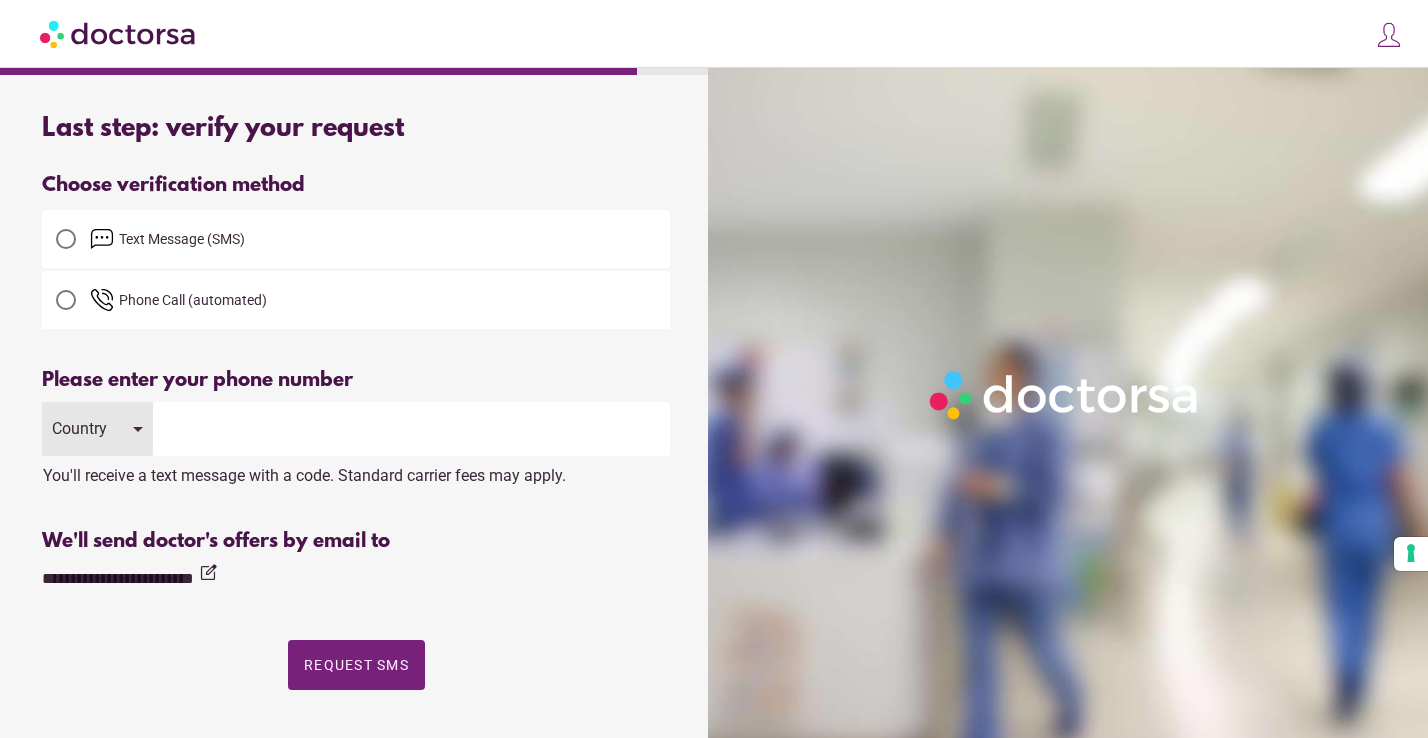 click at bounding box center (411, 429) 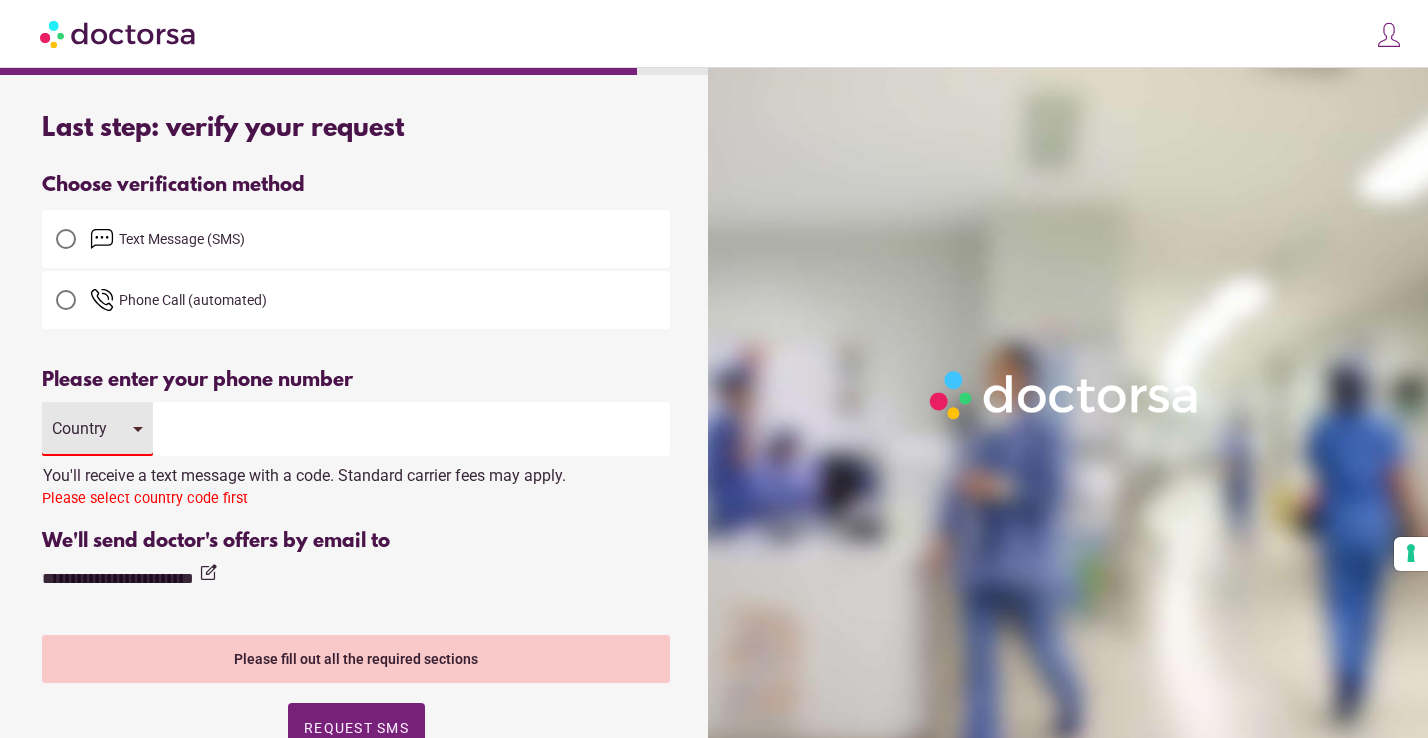 click at bounding box center [411, 429] 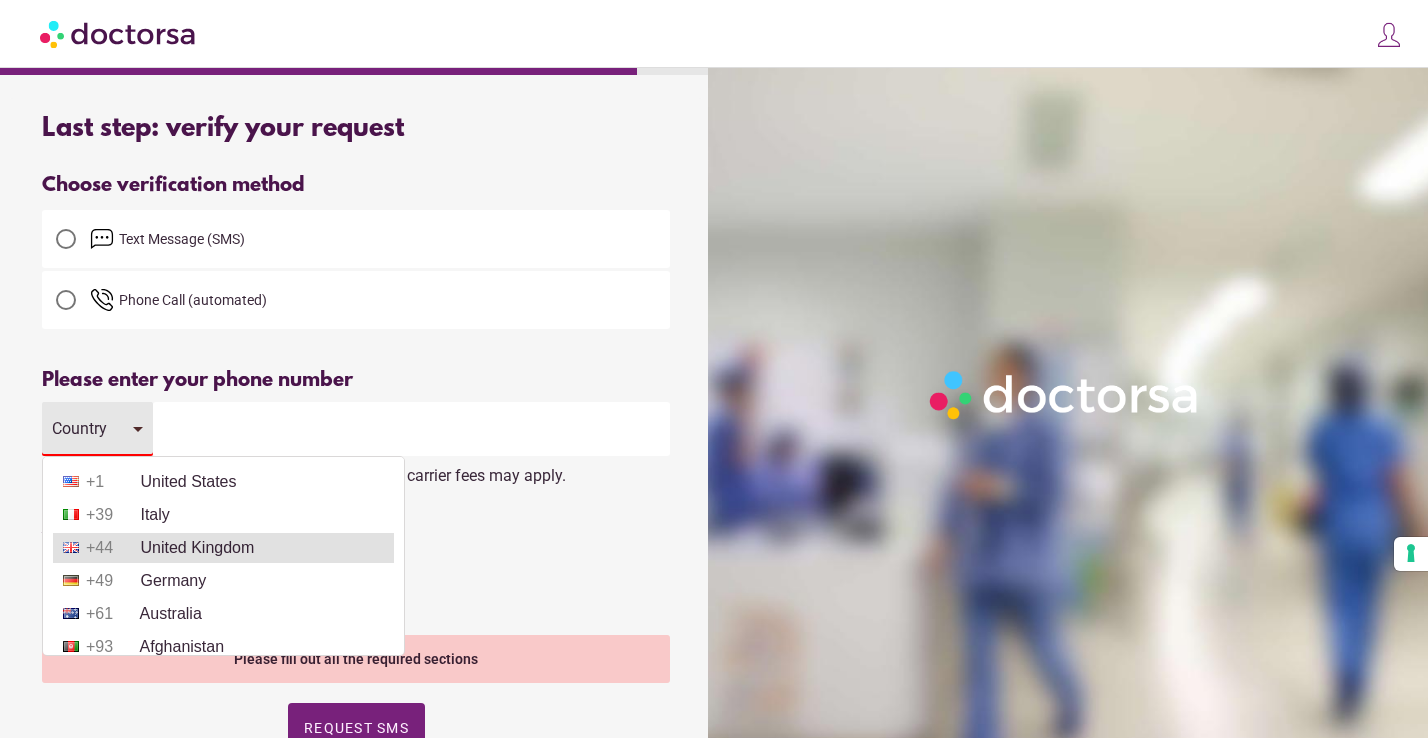 click on "+44   United Kingdom" at bounding box center (223, 548) 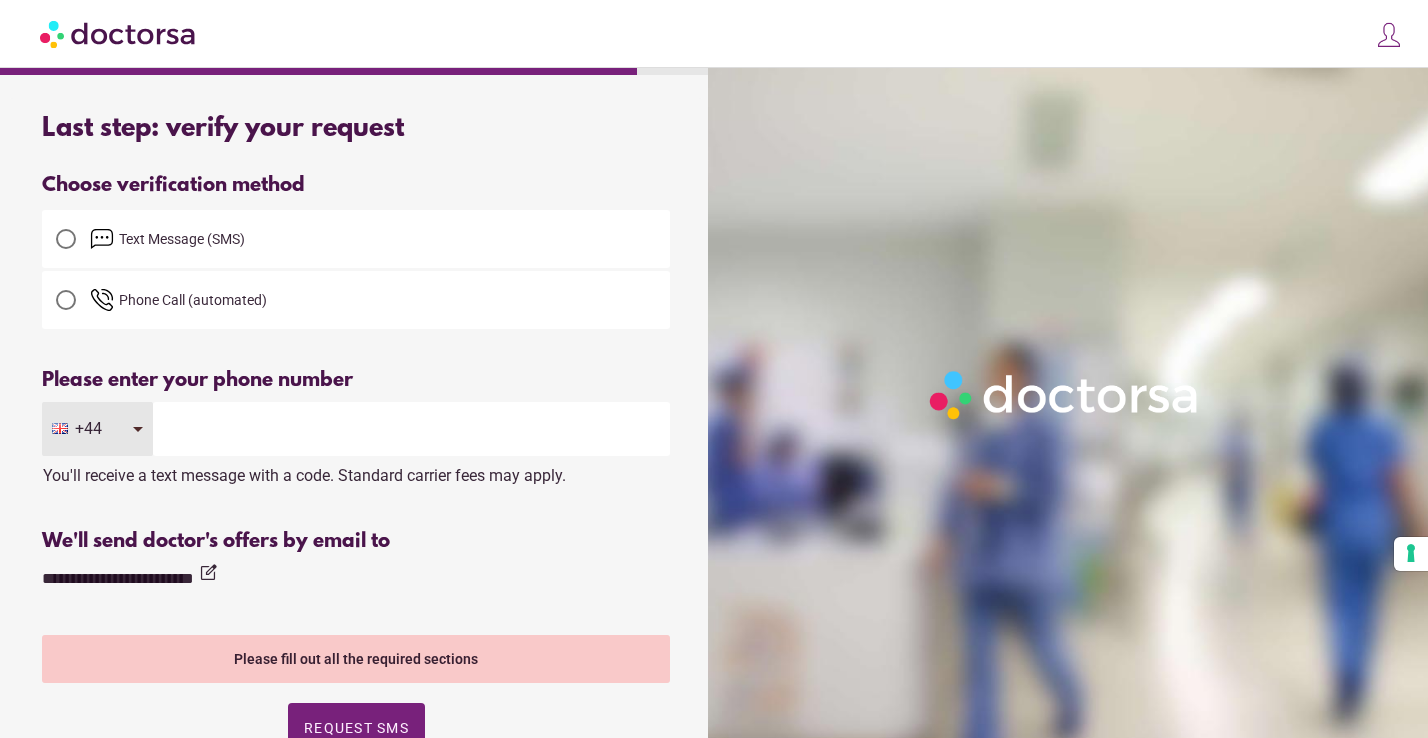 click at bounding box center (411, 429) 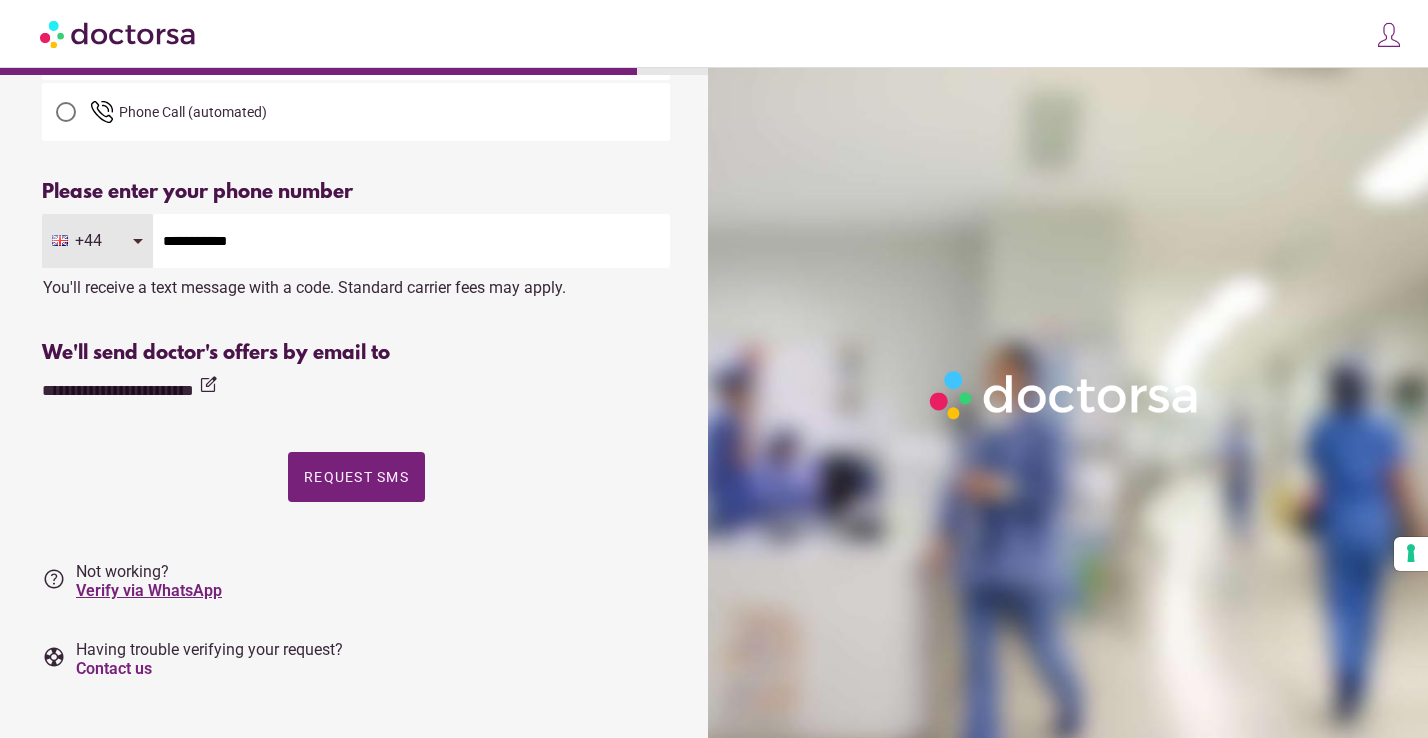 scroll, scrollTop: 189, scrollLeft: 0, axis: vertical 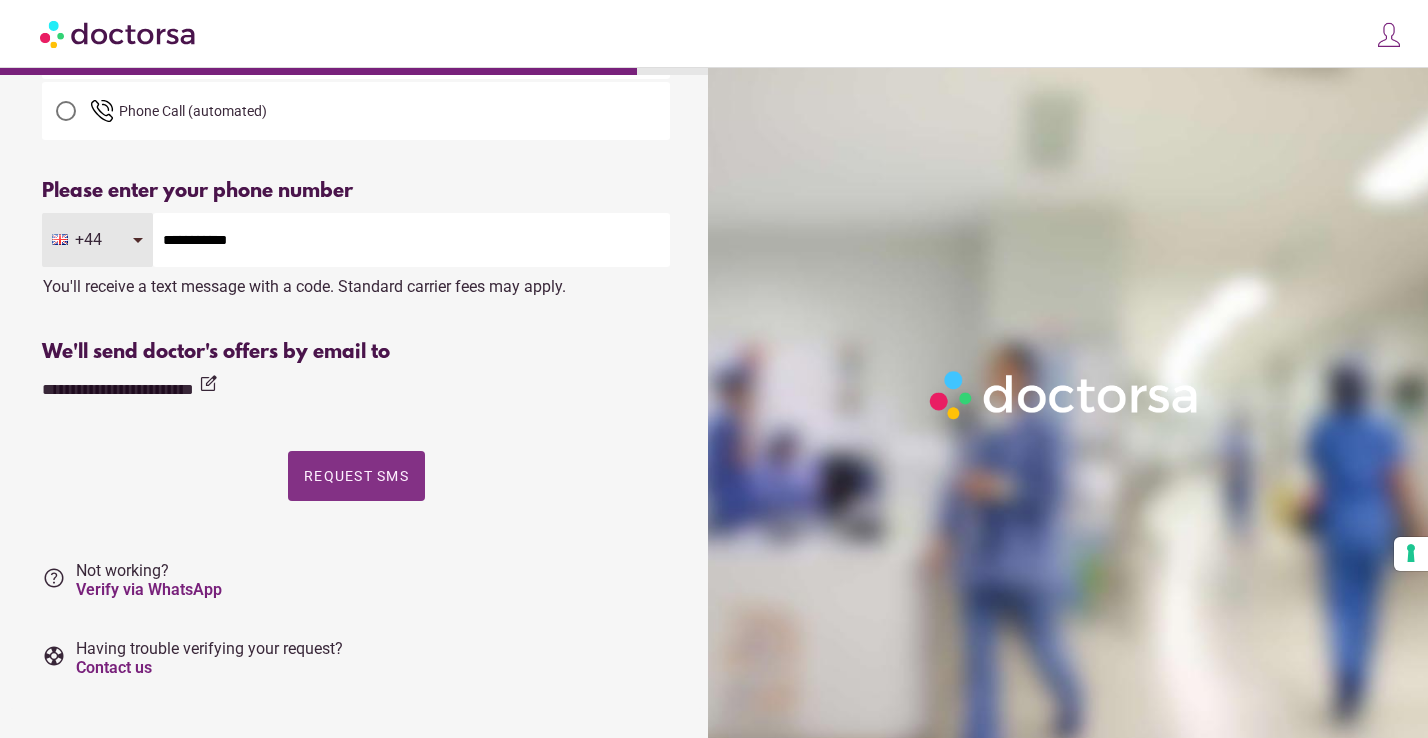 type on "**********" 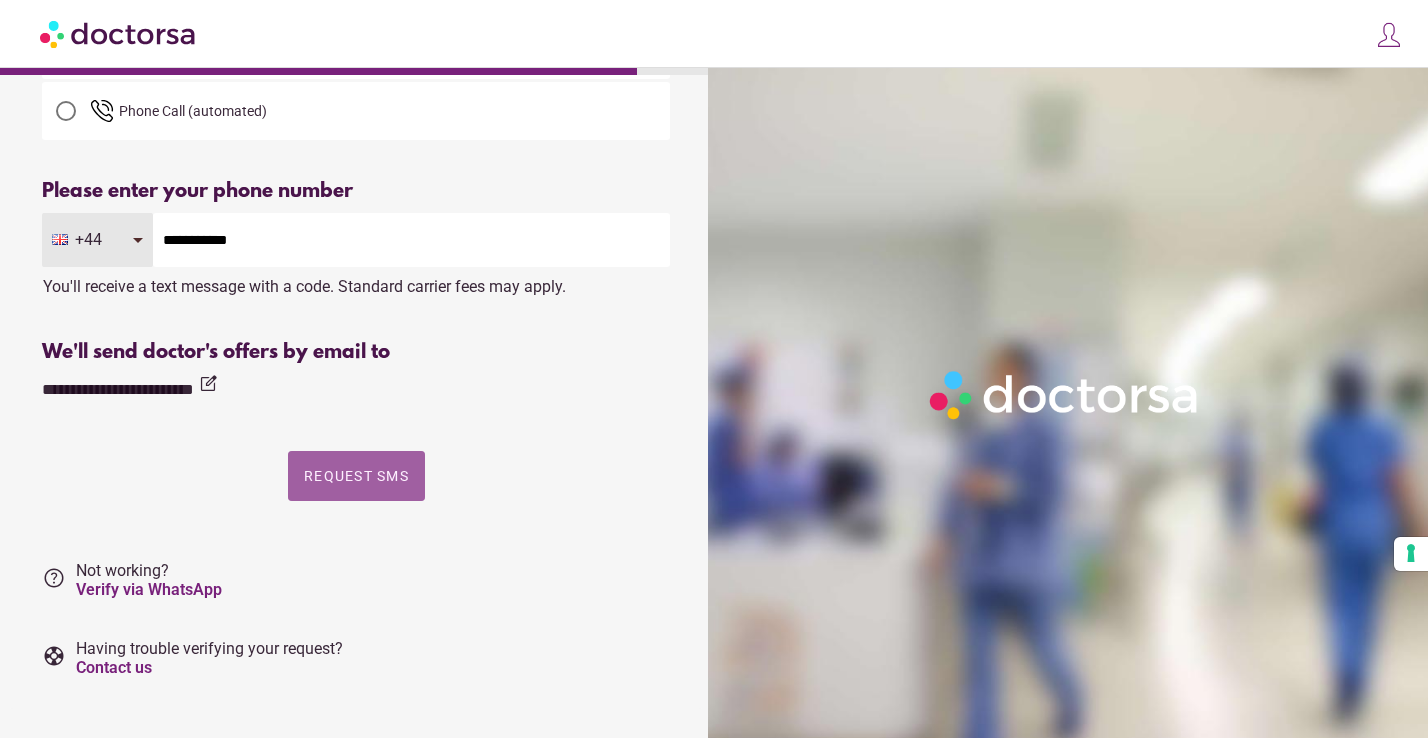 click on "Request SMS" at bounding box center [356, 476] 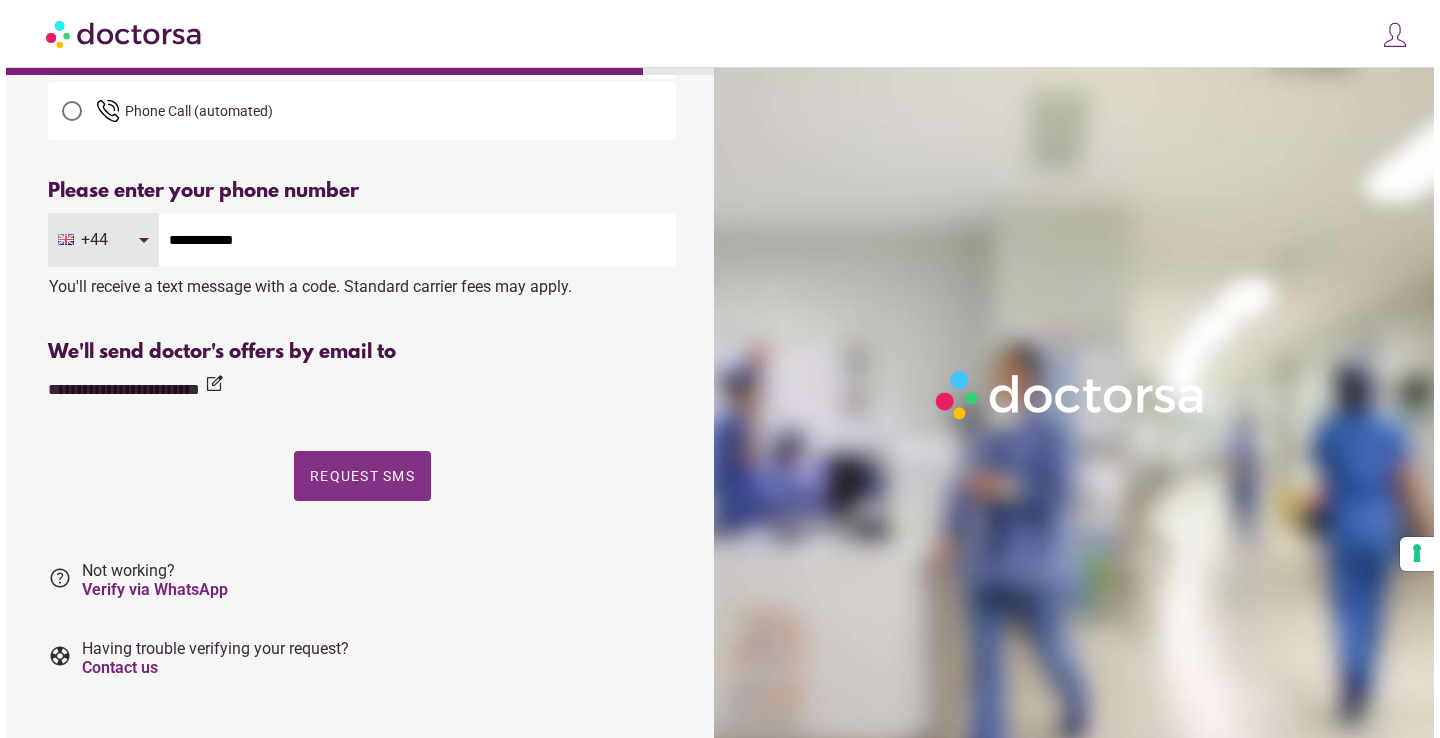 scroll, scrollTop: 0, scrollLeft: 0, axis: both 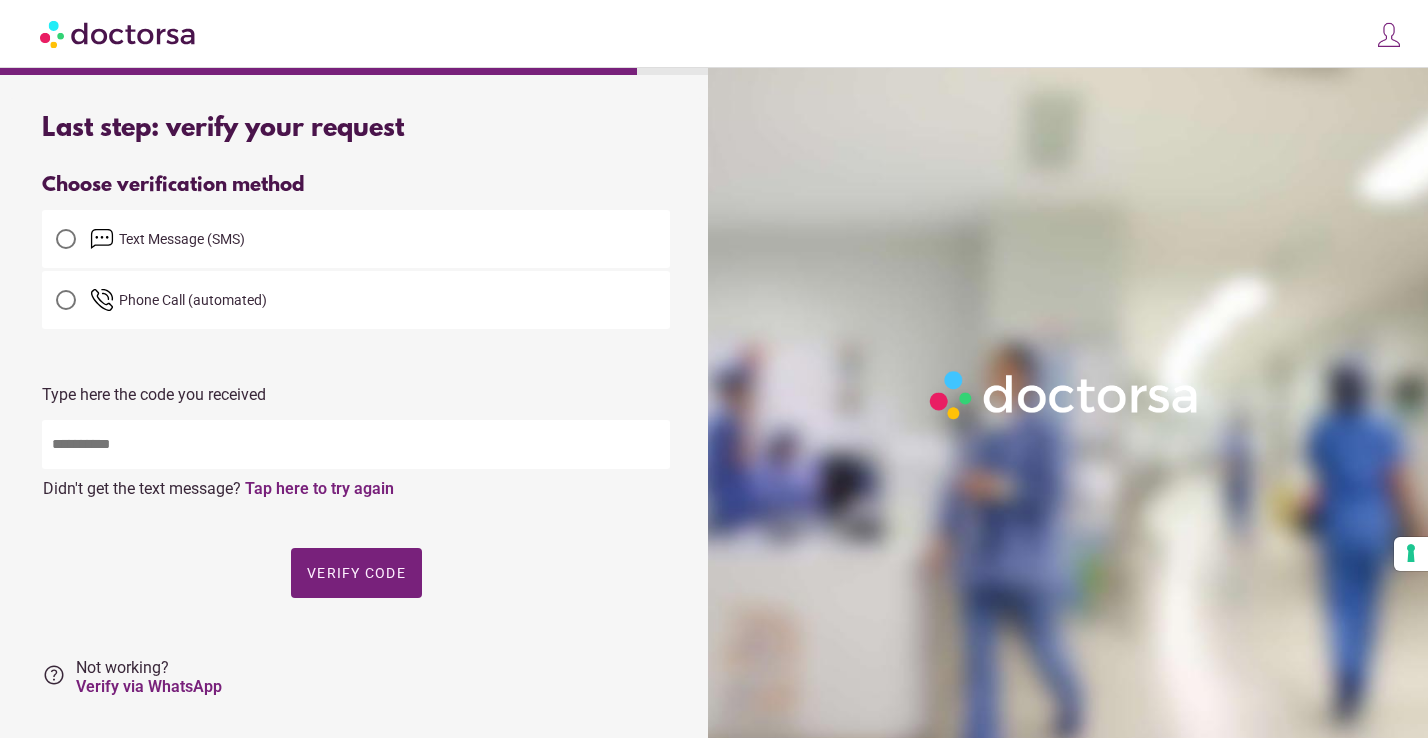 click at bounding box center (356, 444) 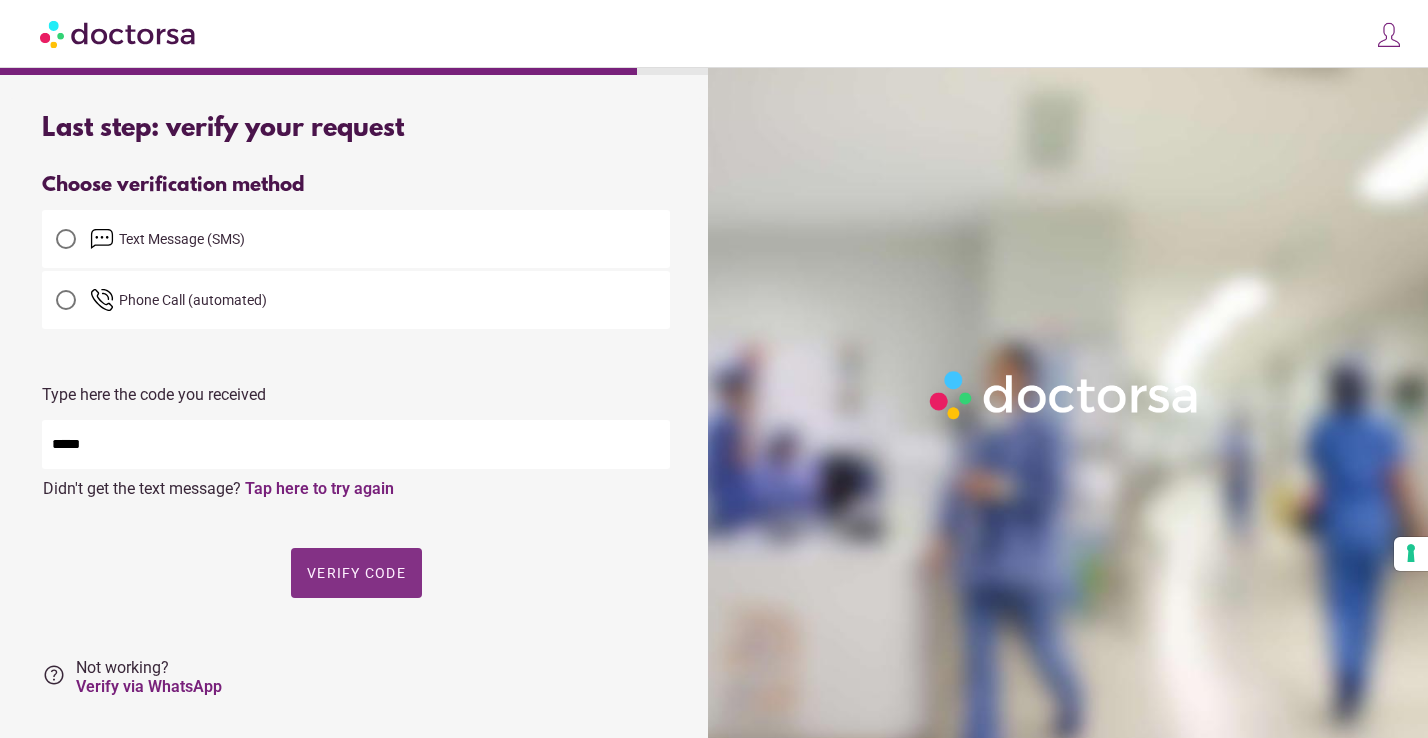 type on "*****" 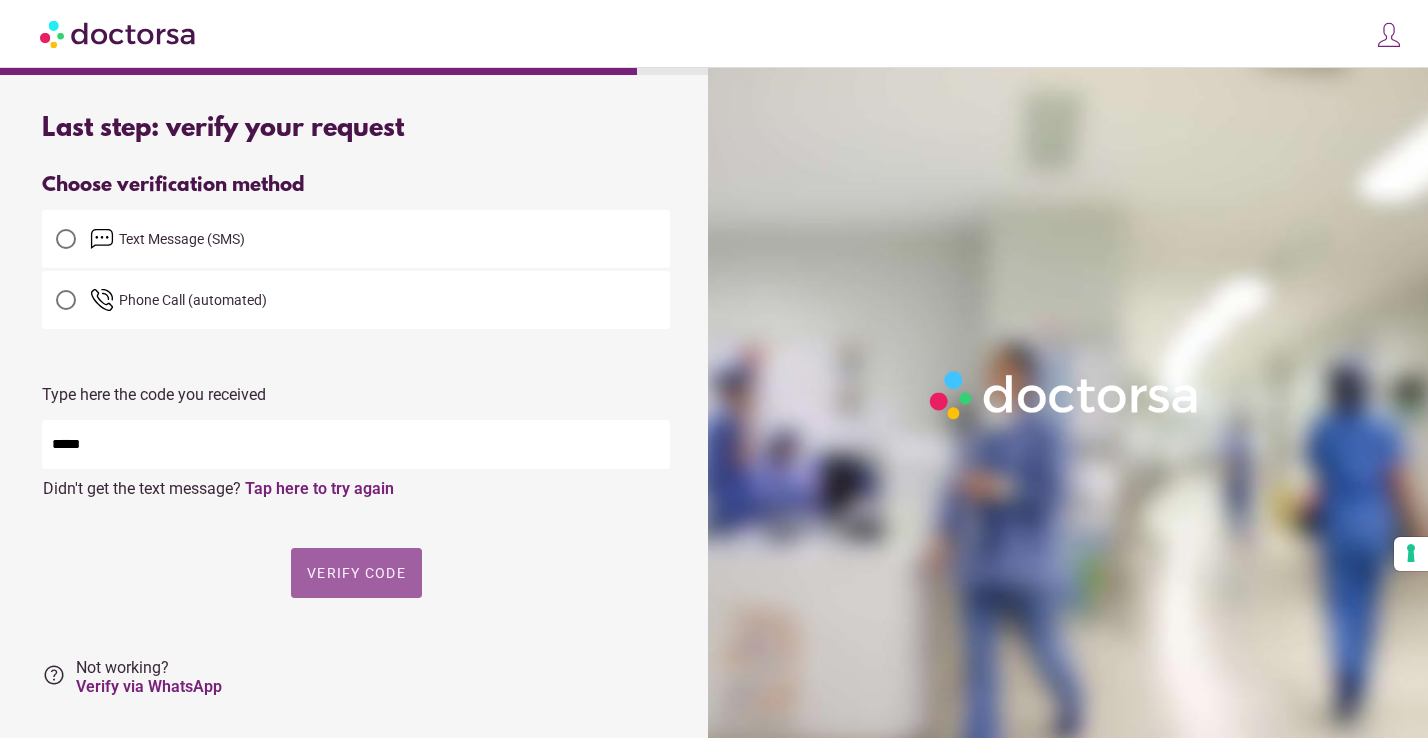 click on "Verify code" at bounding box center [356, 573] 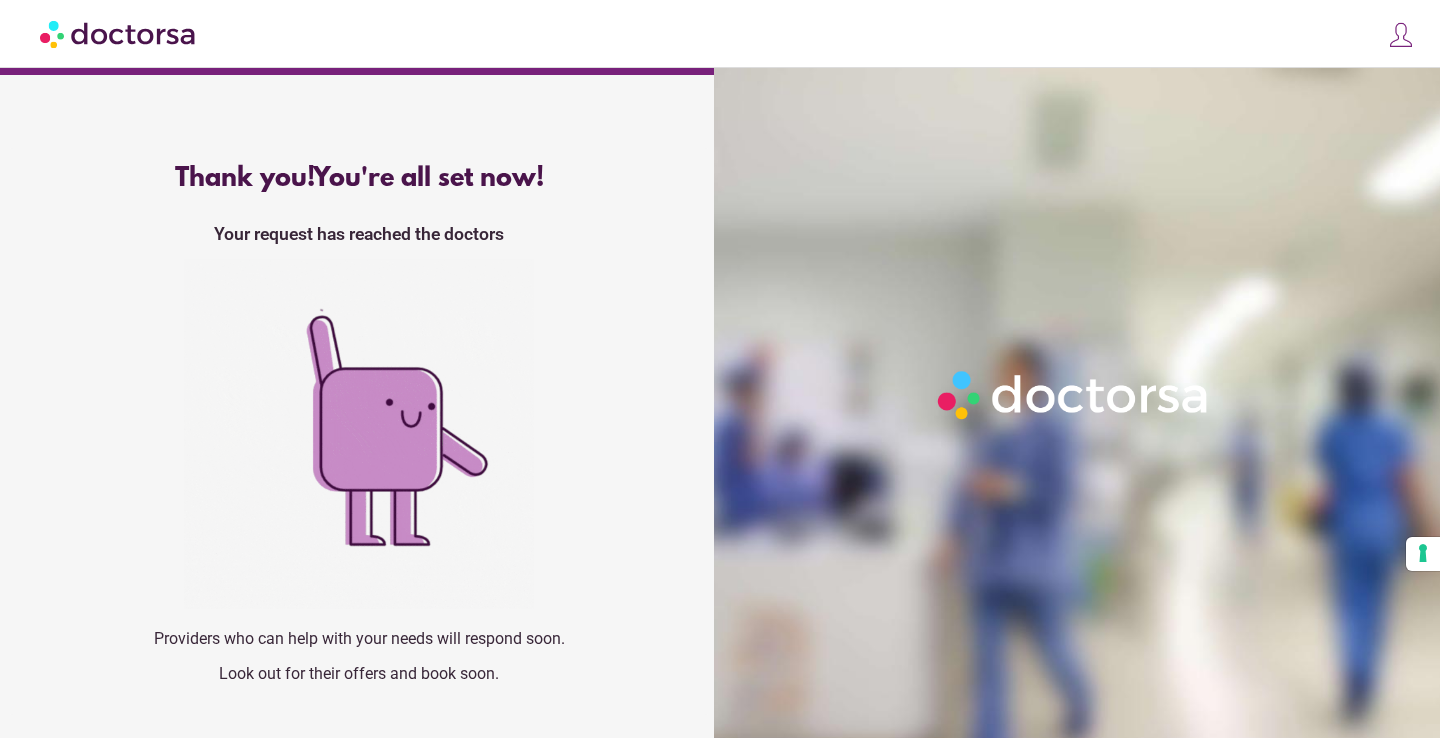scroll, scrollTop: 0, scrollLeft: 0, axis: both 